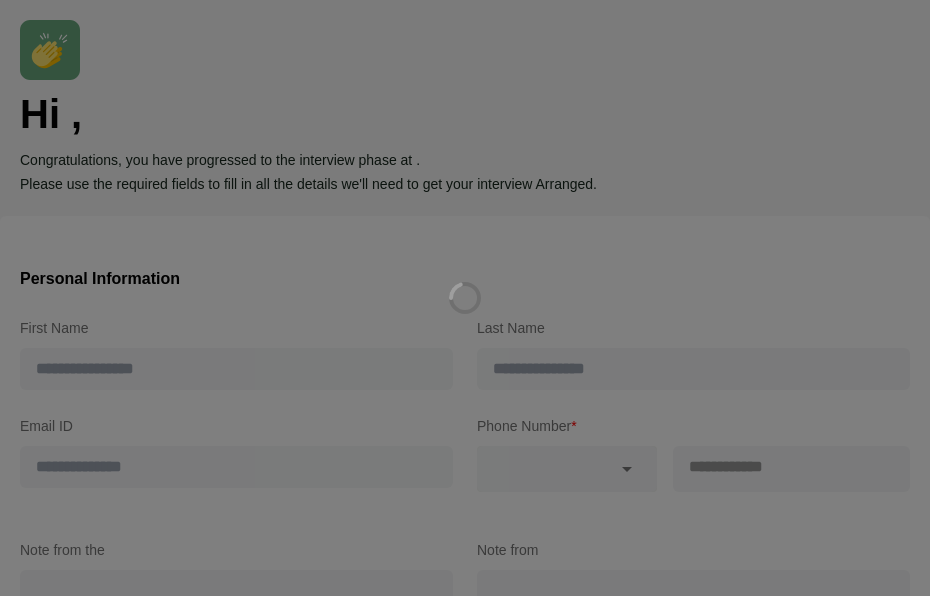 scroll, scrollTop: 0, scrollLeft: 0, axis: both 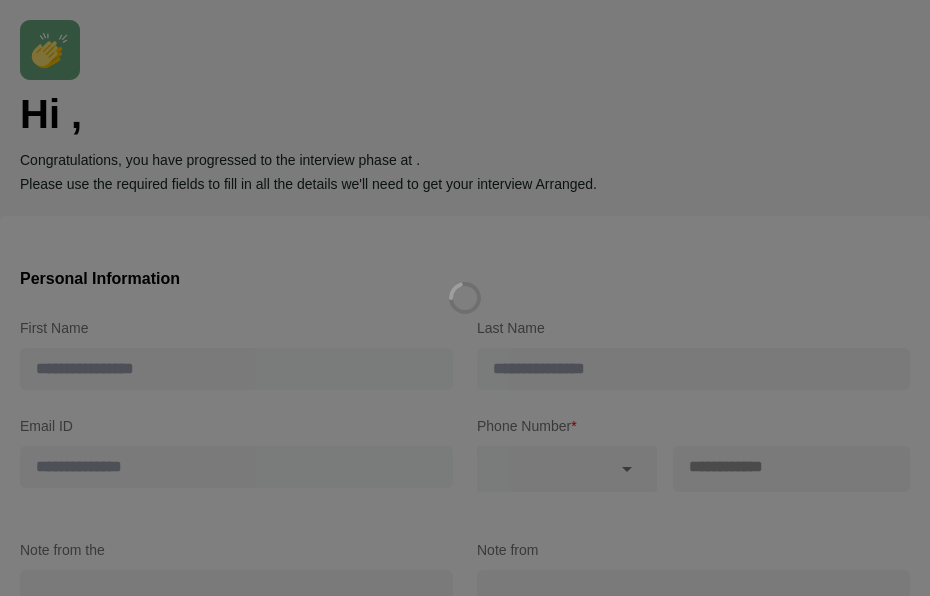 type on "*********" 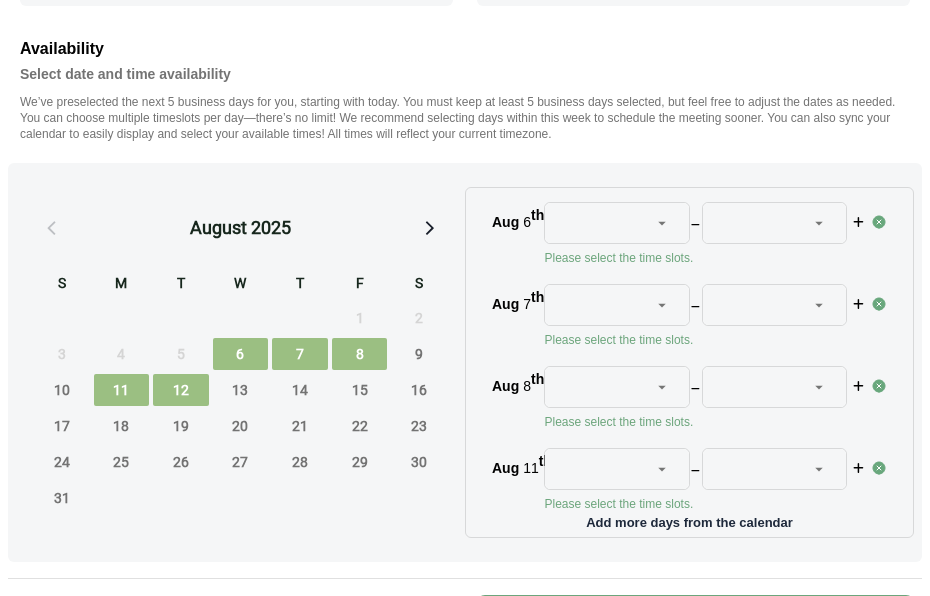 scroll, scrollTop: 744, scrollLeft: 0, axis: vertical 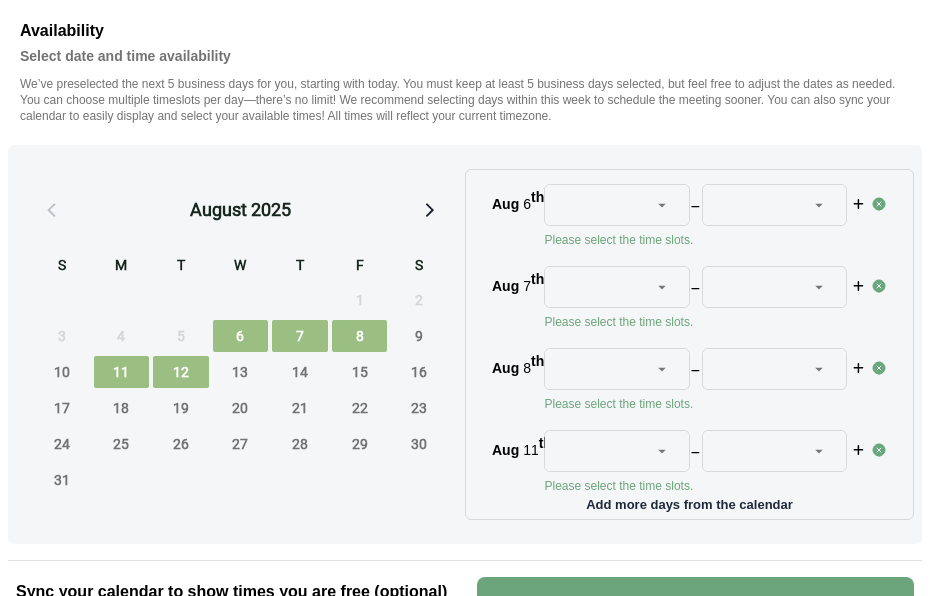 click on "6" at bounding box center [241, 336] 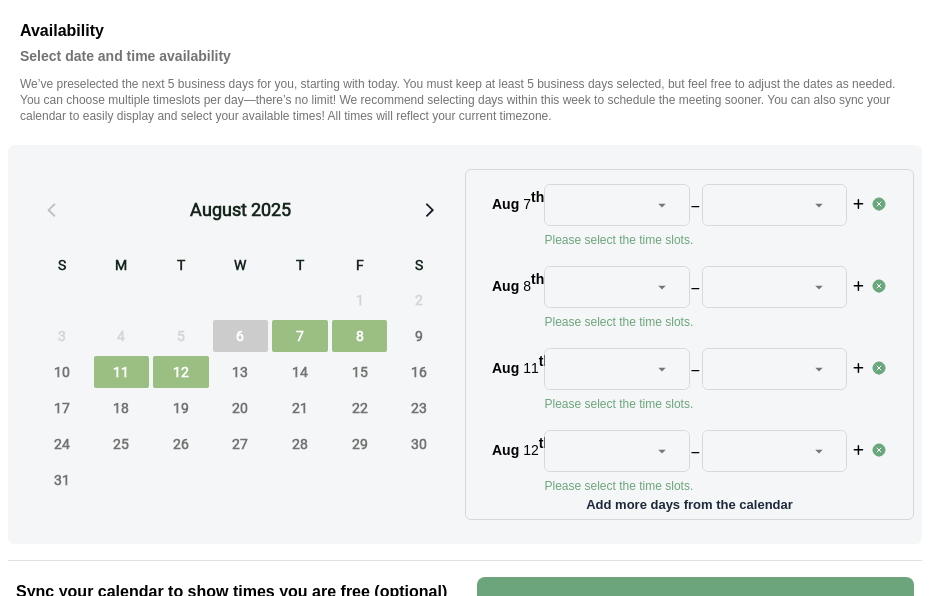 click on "6" at bounding box center (241, 336) 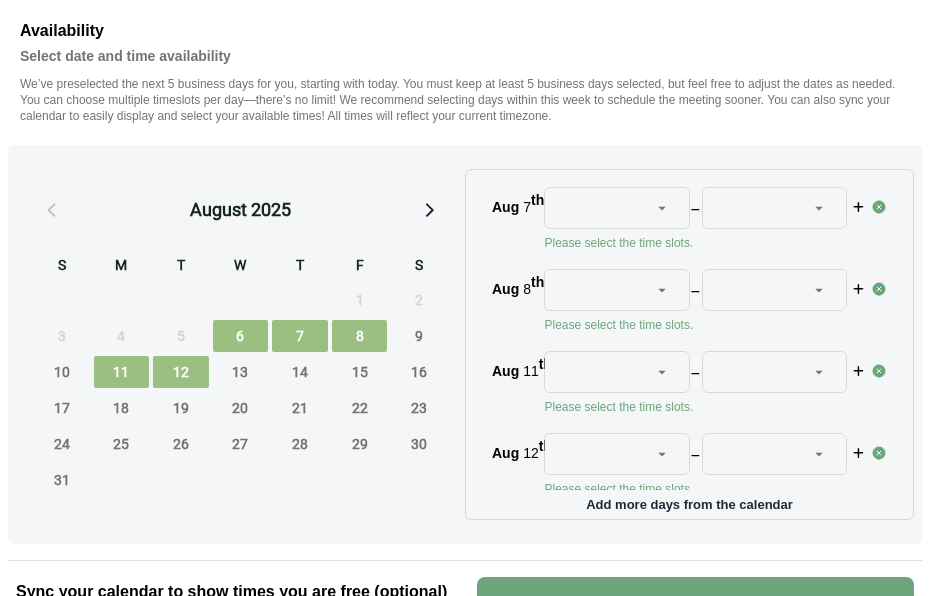 scroll, scrollTop: 106, scrollLeft: 0, axis: vertical 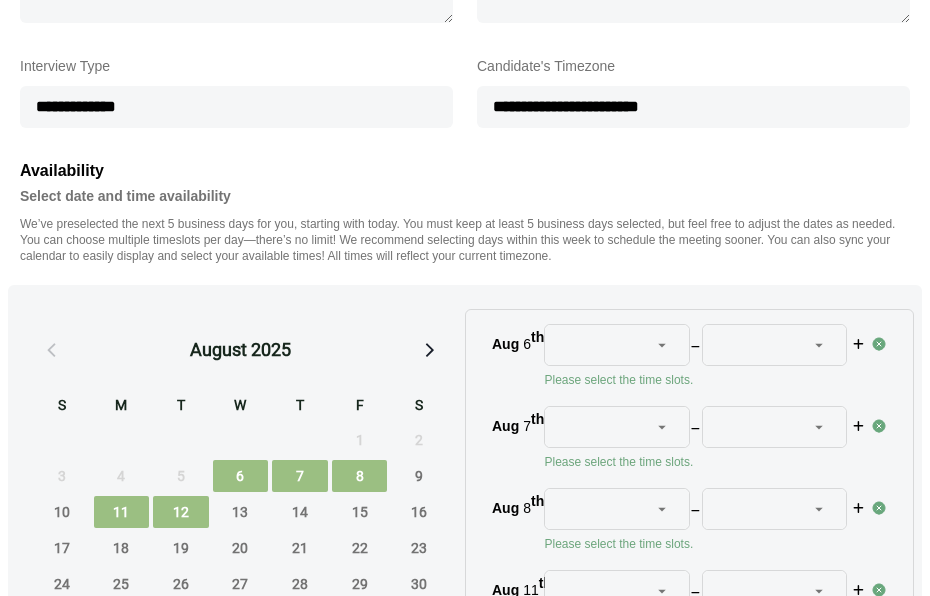 click on "11" at bounding box center [122, 512] 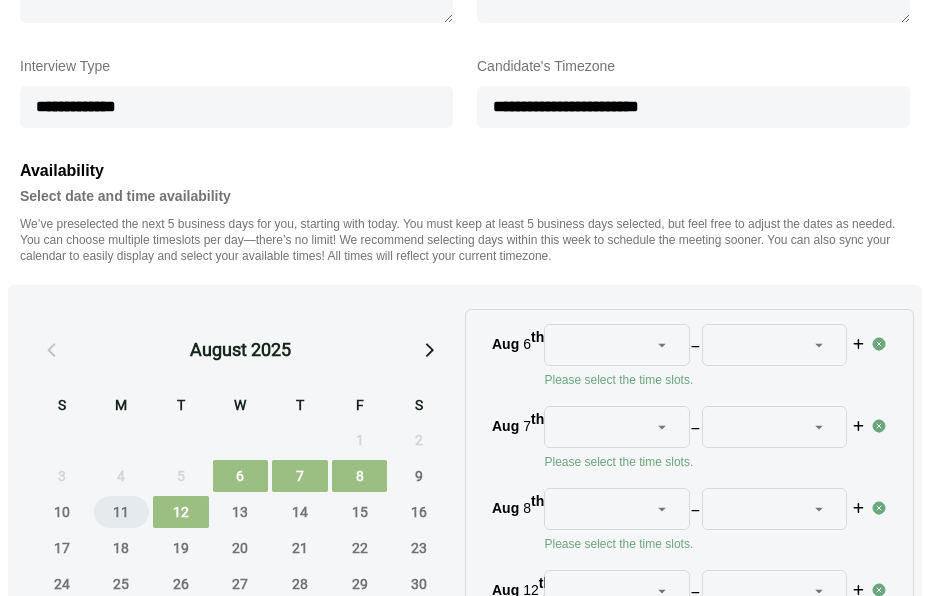 scroll, scrollTop: 24, scrollLeft: 0, axis: vertical 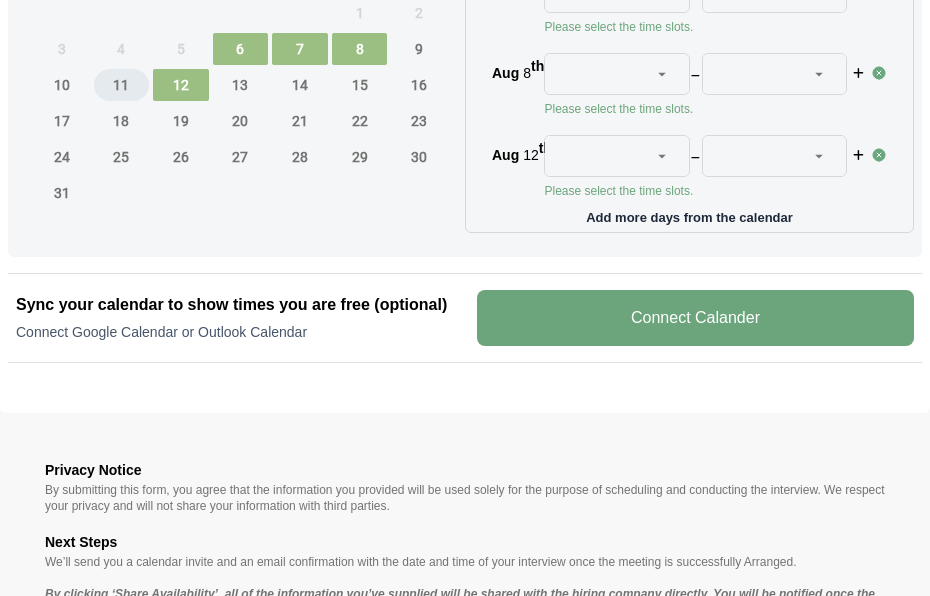 click on "11" at bounding box center [122, 85] 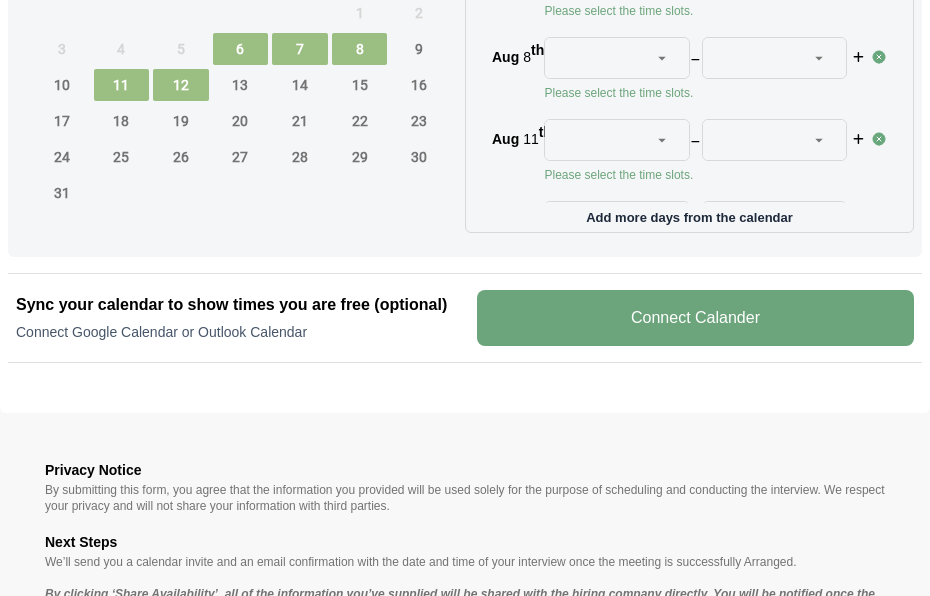 click on "6" at bounding box center [241, 49] 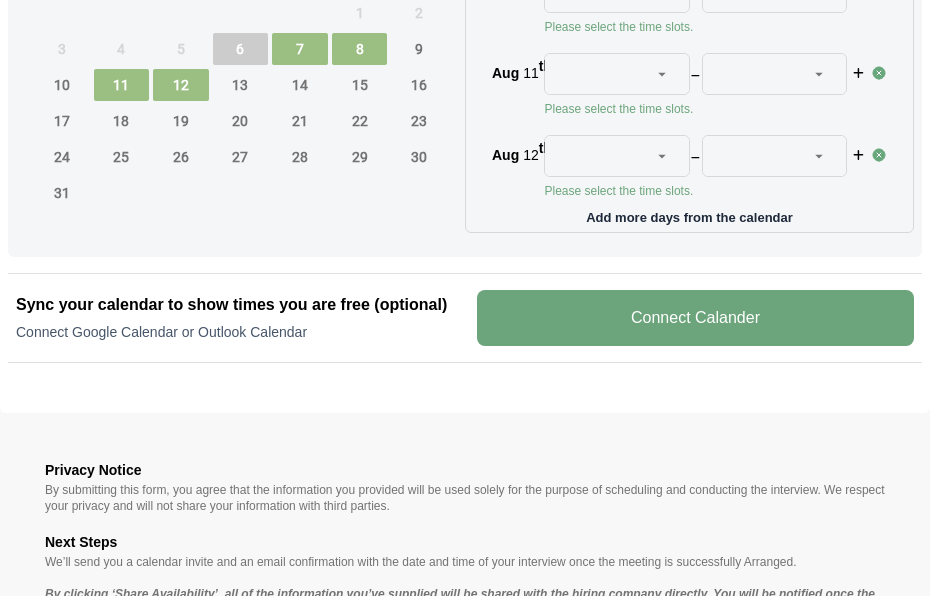 click on "7" at bounding box center [300, 49] 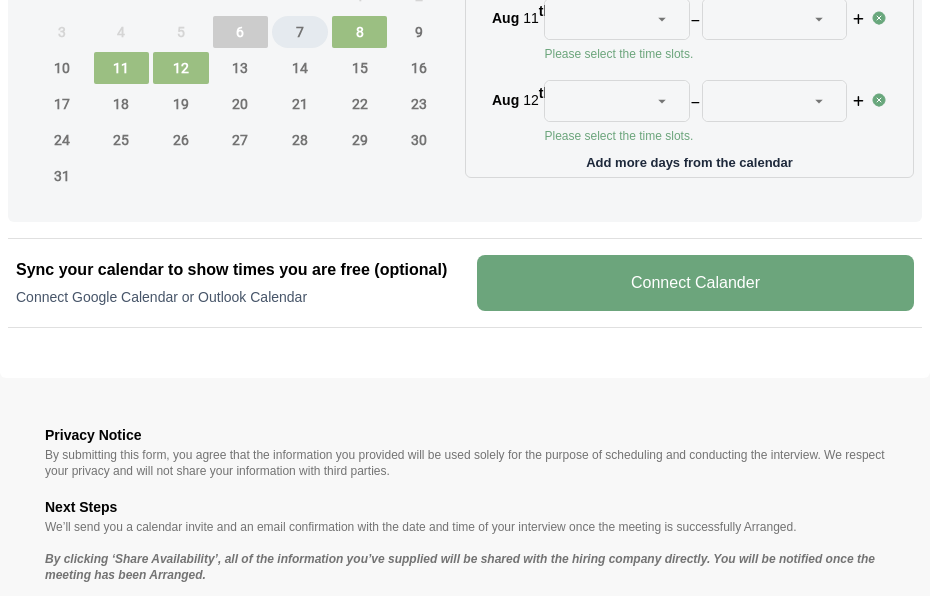 scroll, scrollTop: 1013, scrollLeft: 0, axis: vertical 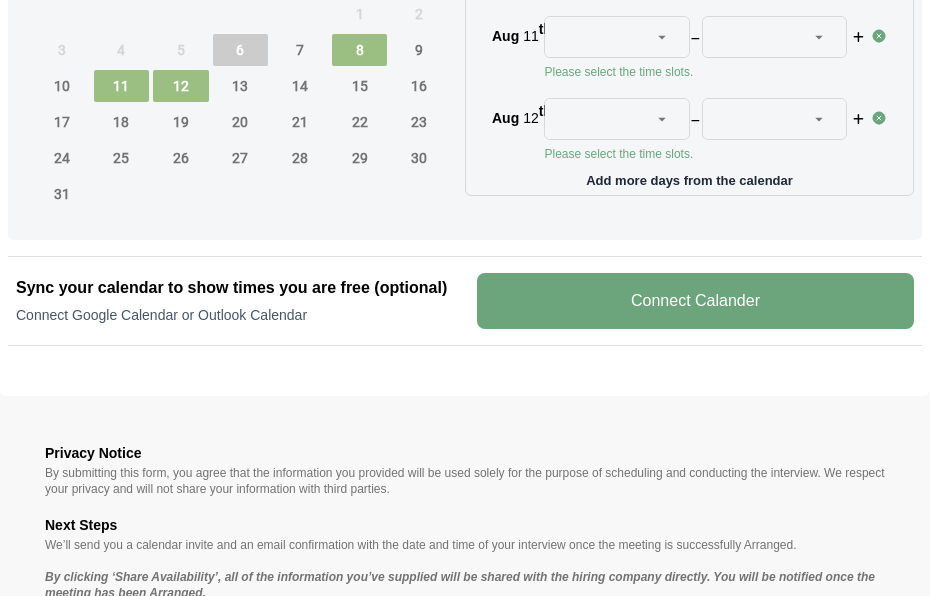 click on "8" at bounding box center (360, 50) 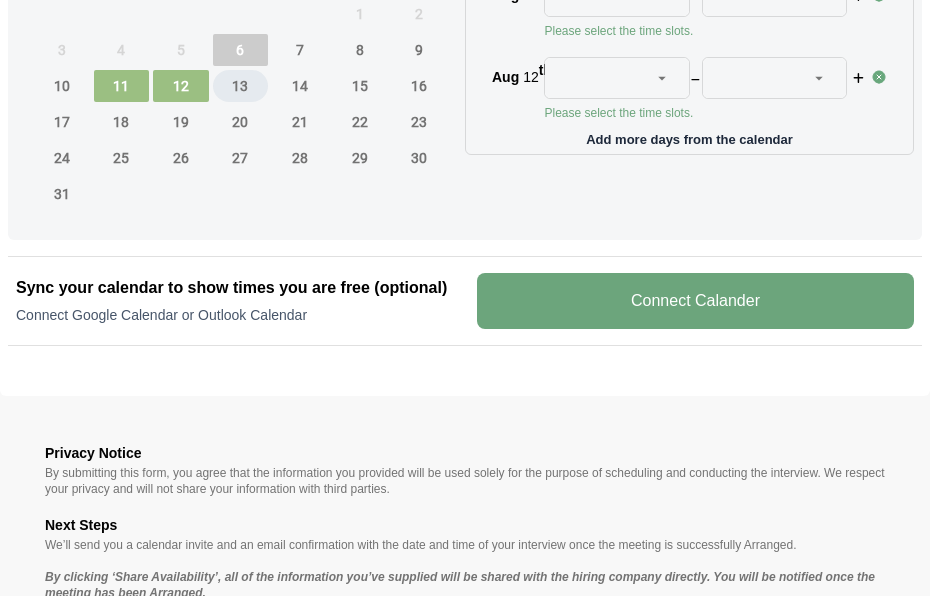 click on "13" at bounding box center [241, 86] 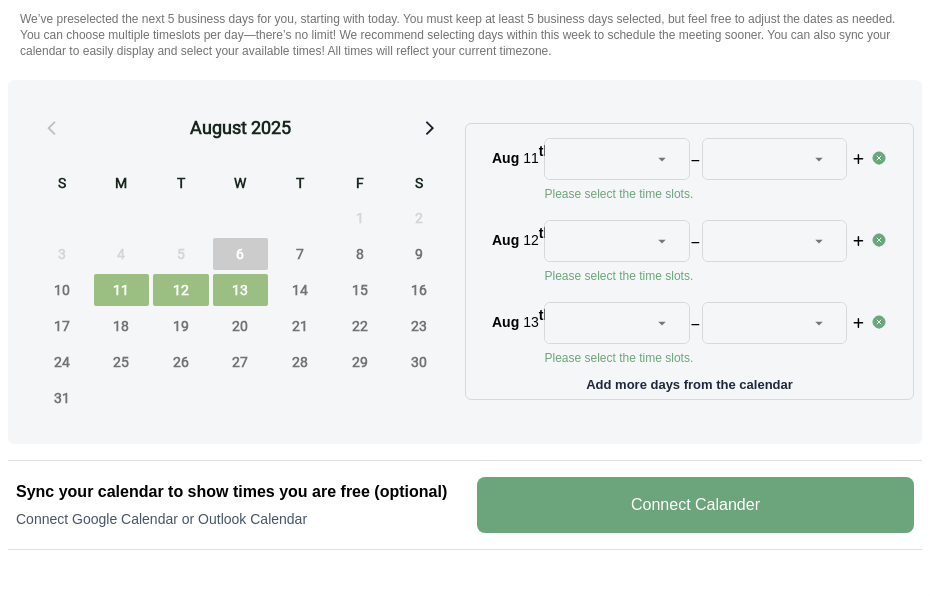 scroll, scrollTop: 792, scrollLeft: 0, axis: vertical 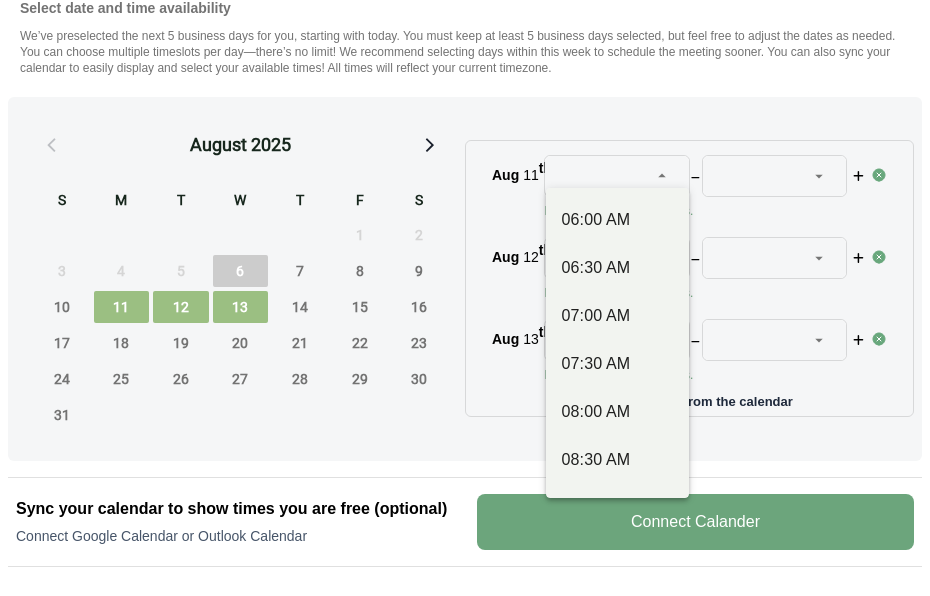 click 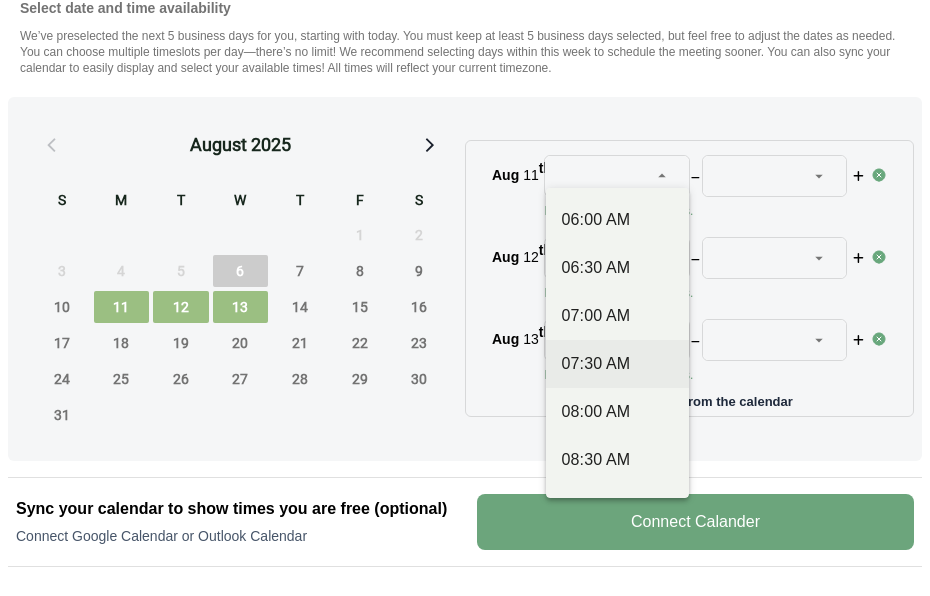 scroll, scrollTop: 418, scrollLeft: 0, axis: vertical 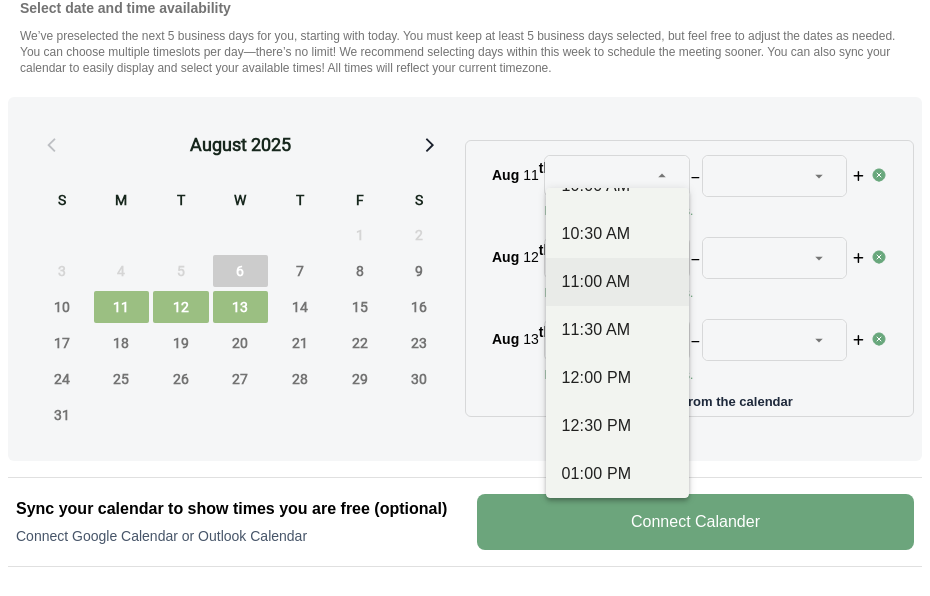 click on "11:00 AM" at bounding box center [617, 282] 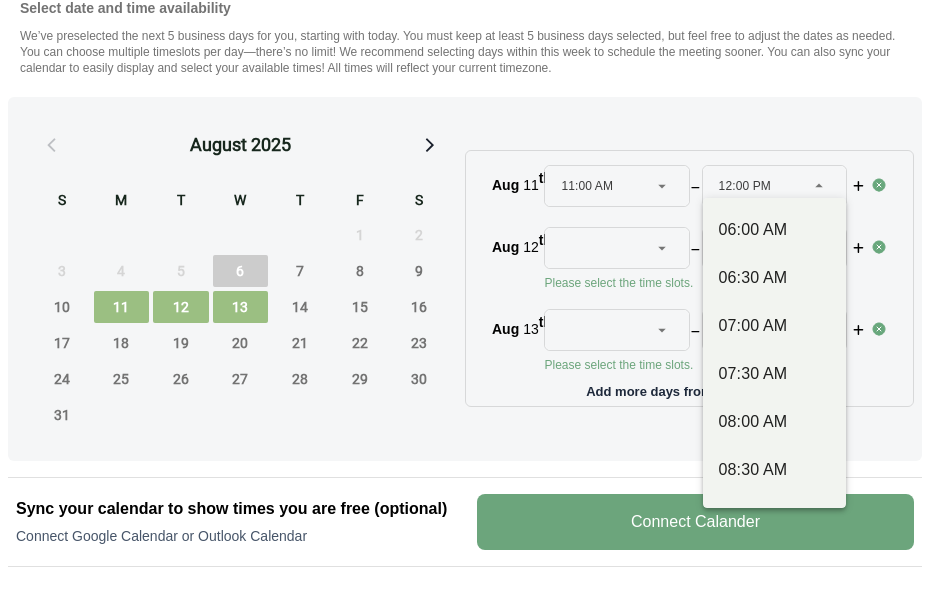 click on "[TIME] [MASKED]" 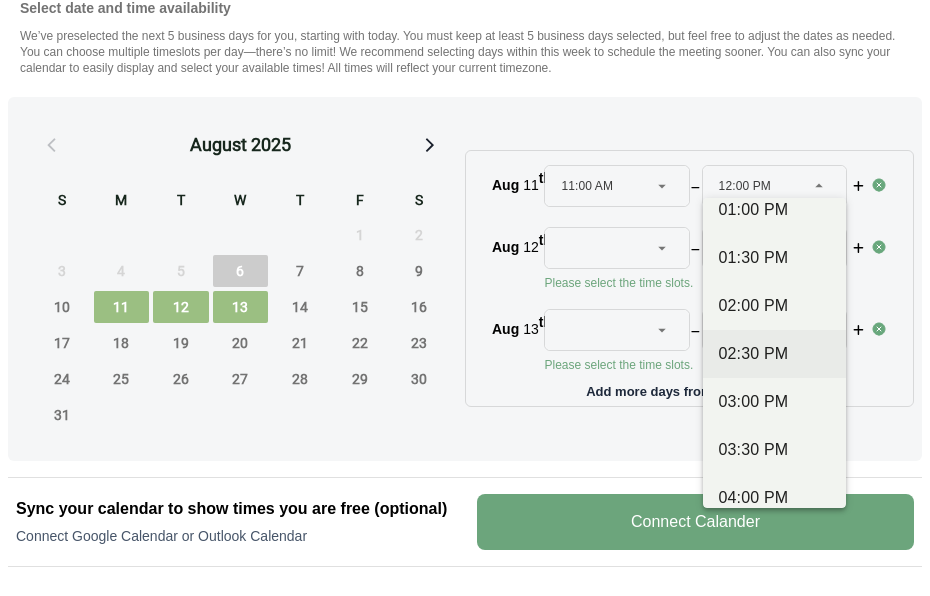 scroll, scrollTop: 657, scrollLeft: 0, axis: vertical 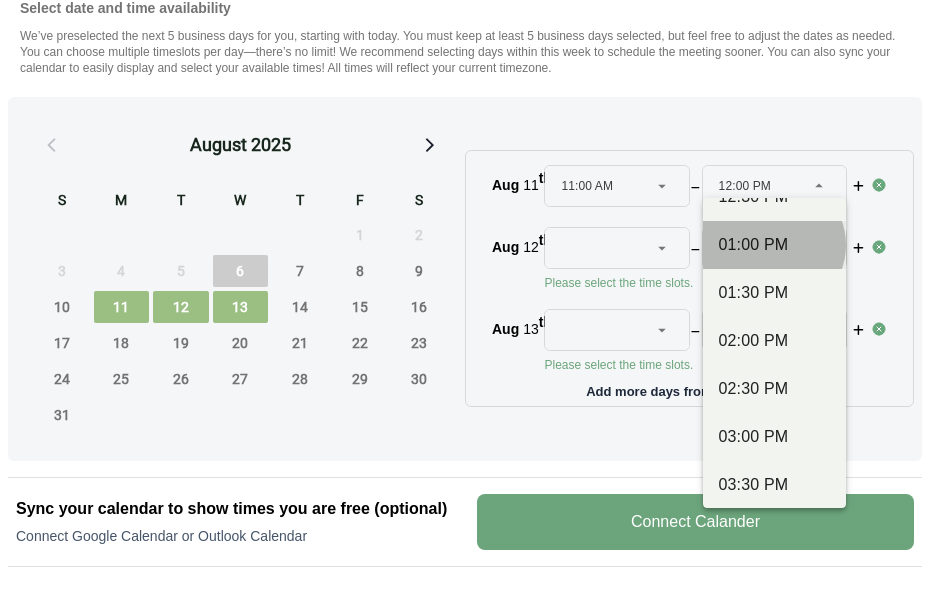 click on "01:00 PM" at bounding box center (774, 245) 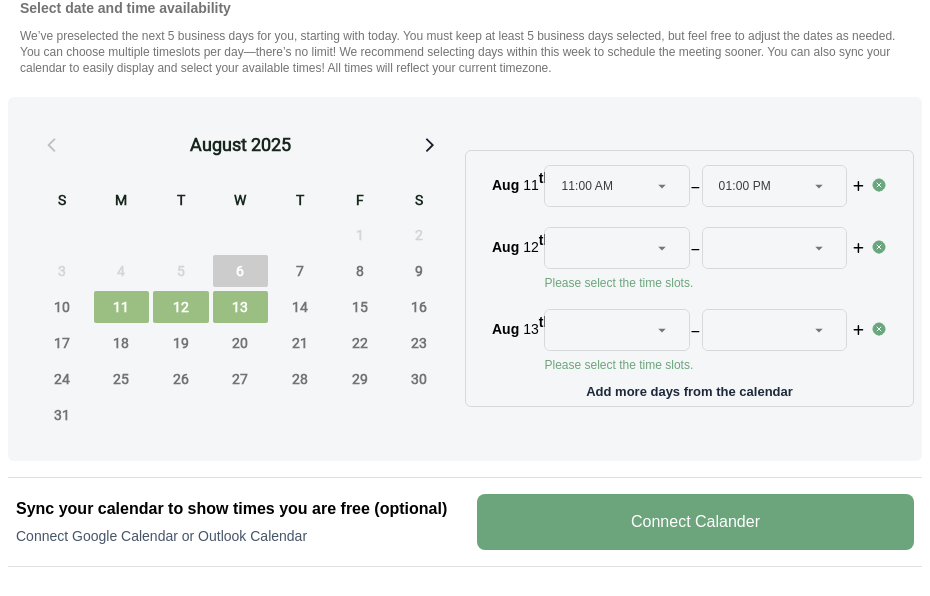 click 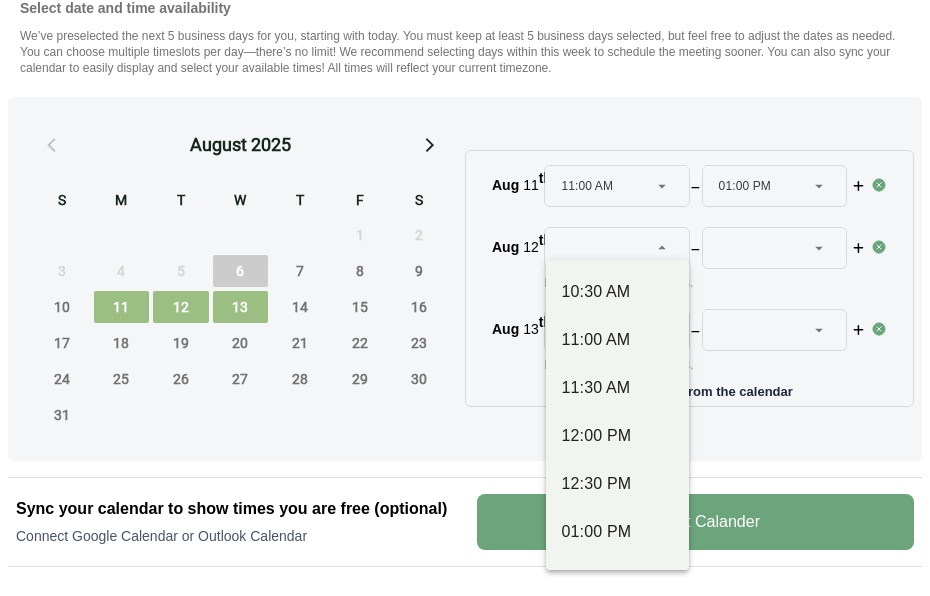 scroll, scrollTop: 445, scrollLeft: 0, axis: vertical 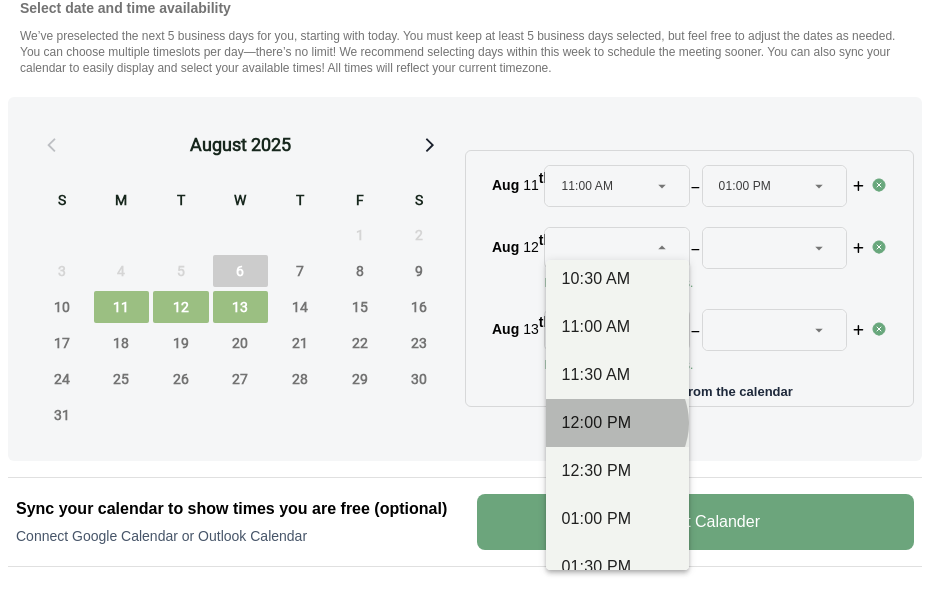 click on "12:00 PM" 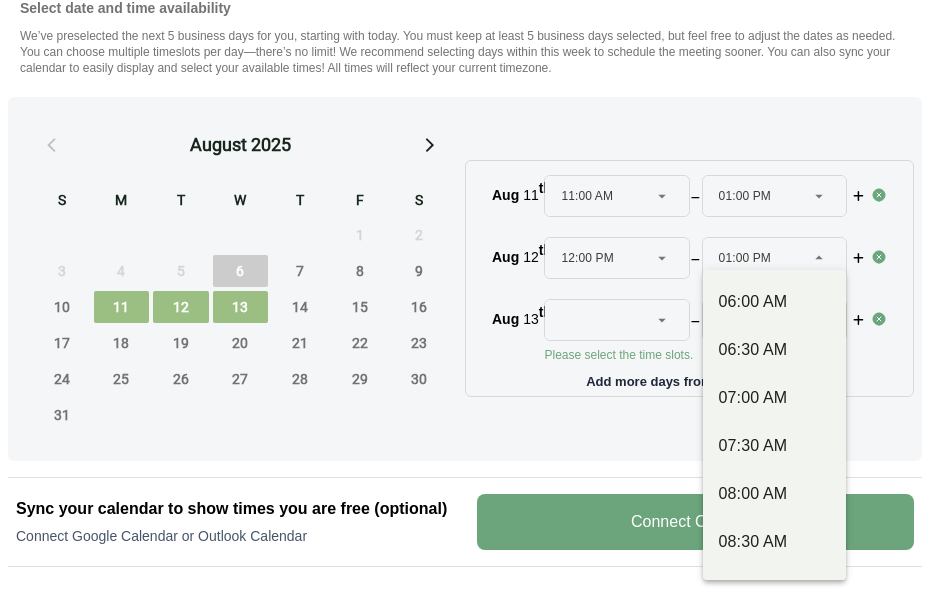 click on "01:00 PM ********" 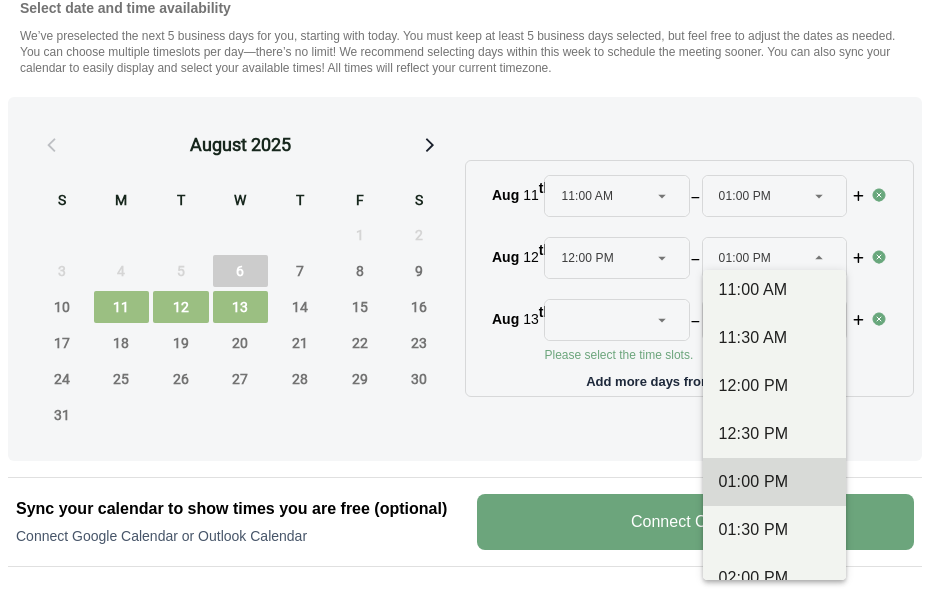 scroll, scrollTop: 573, scrollLeft: 0, axis: vertical 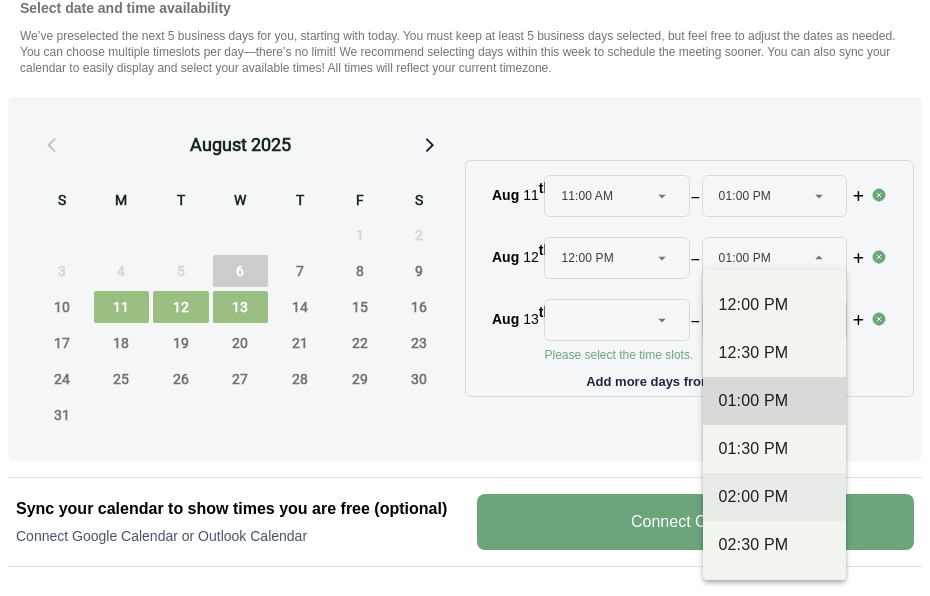 click on "02:00 PM" at bounding box center [774, 497] 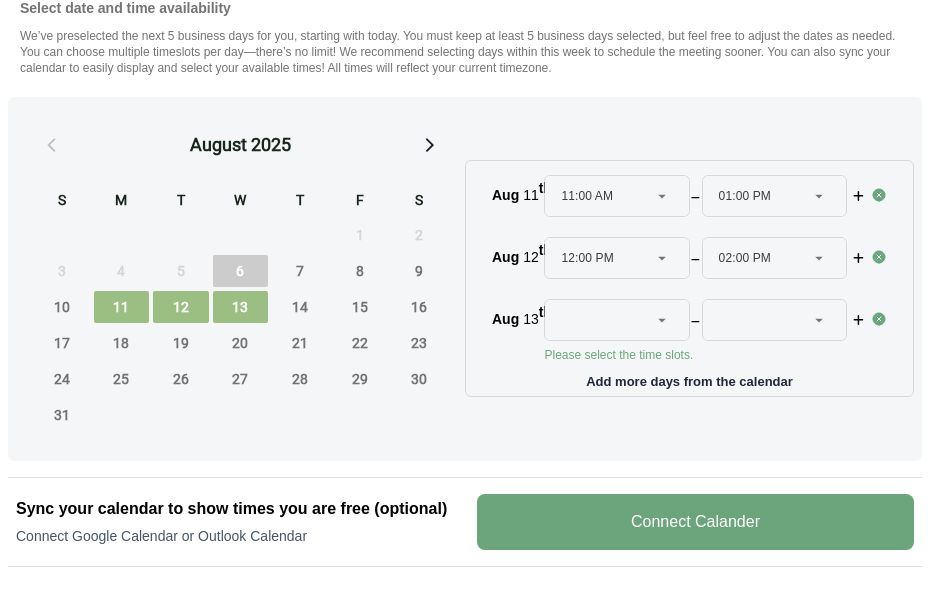 click 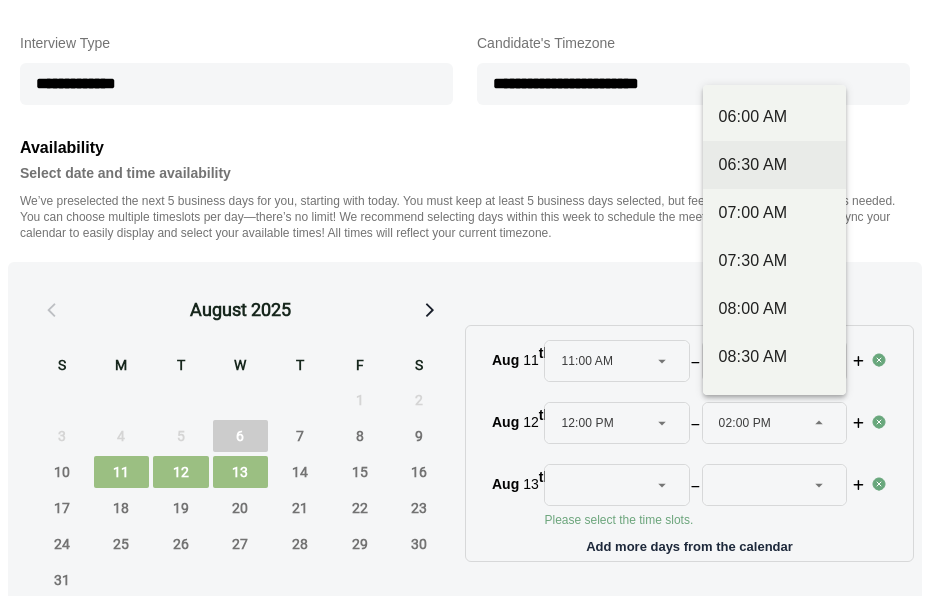 scroll, scrollTop: 621, scrollLeft: 0, axis: vertical 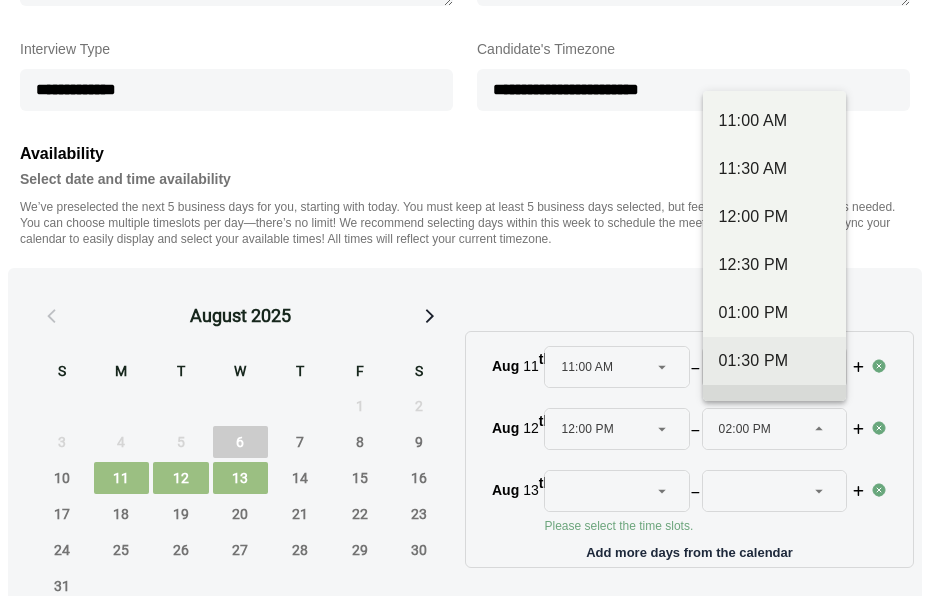click on "01:30 PM" at bounding box center (774, 361) 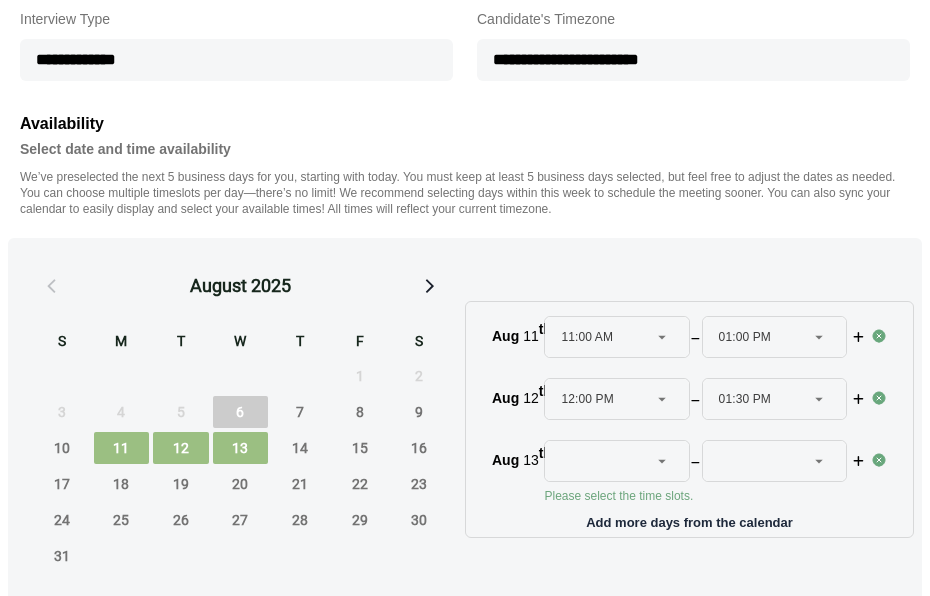 scroll, scrollTop: 649, scrollLeft: 0, axis: vertical 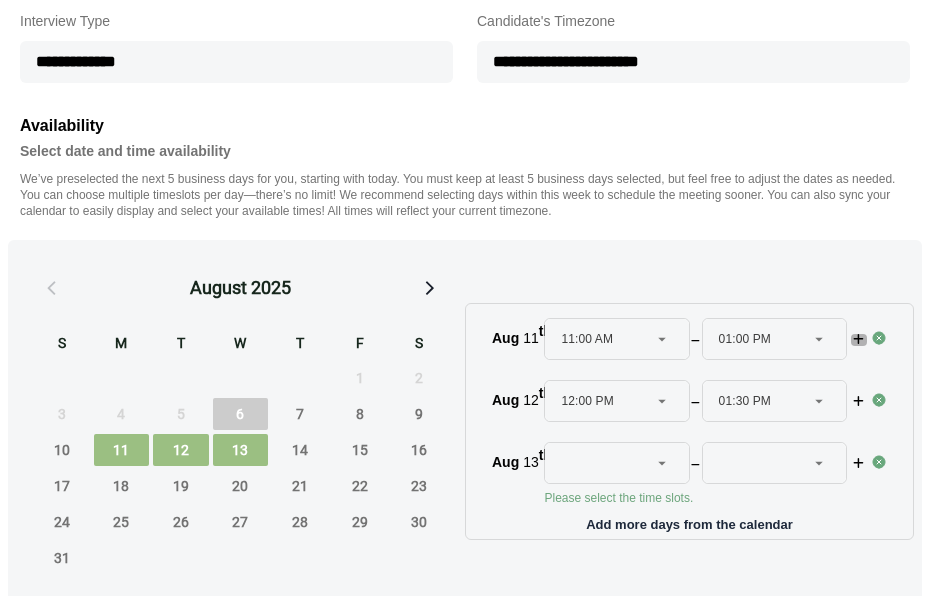 click 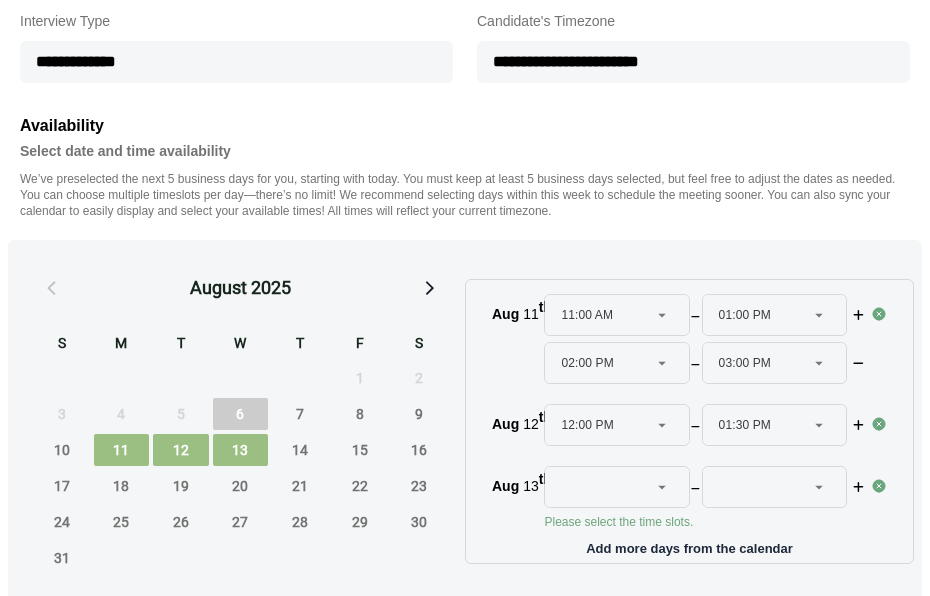 click on "12:00 PM" at bounding box center (587, 425) 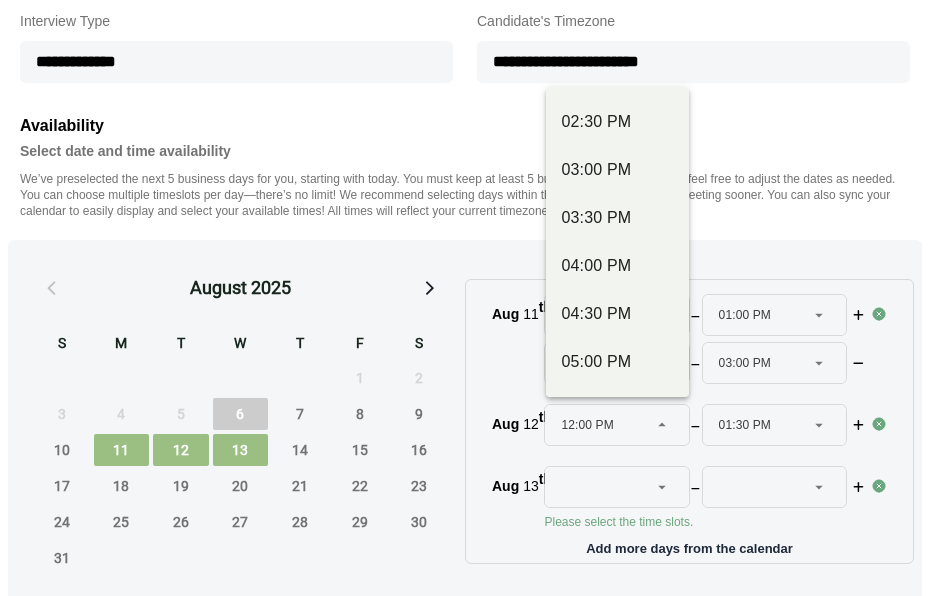 scroll, scrollTop: 844, scrollLeft: 0, axis: vertical 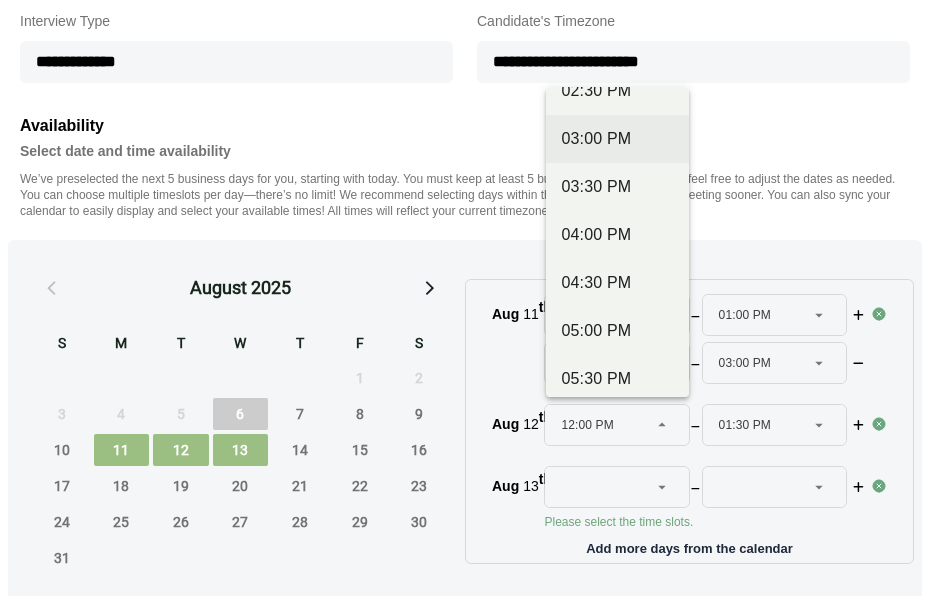click on "03:00 PM" at bounding box center (617, 139) 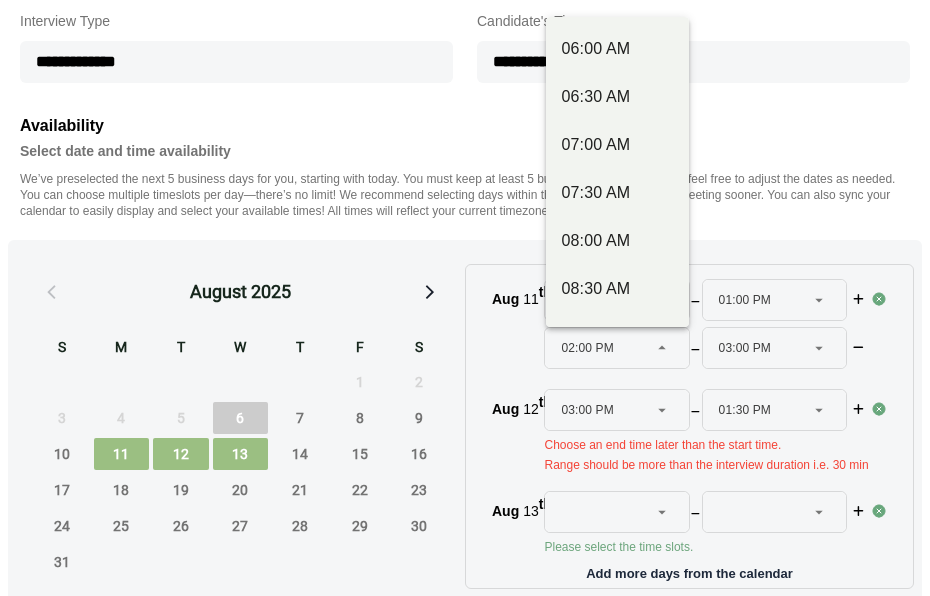 click 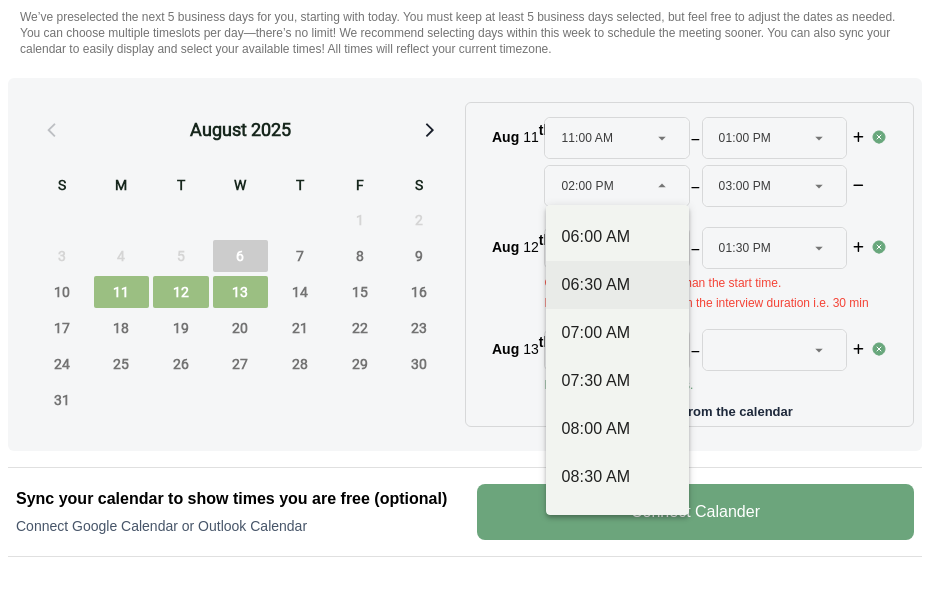 scroll, scrollTop: 862, scrollLeft: 0, axis: vertical 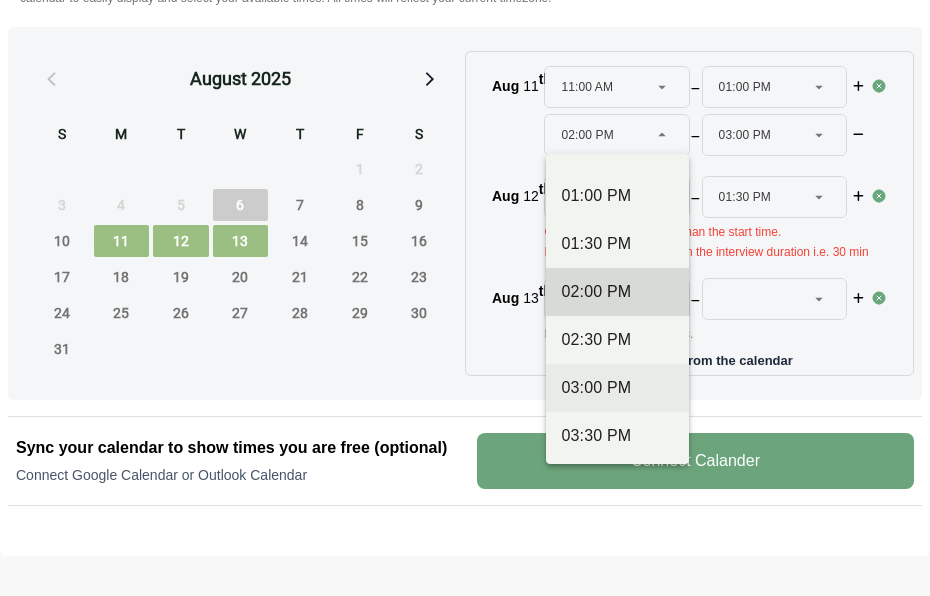 click on "03:00 PM" at bounding box center (617, 388) 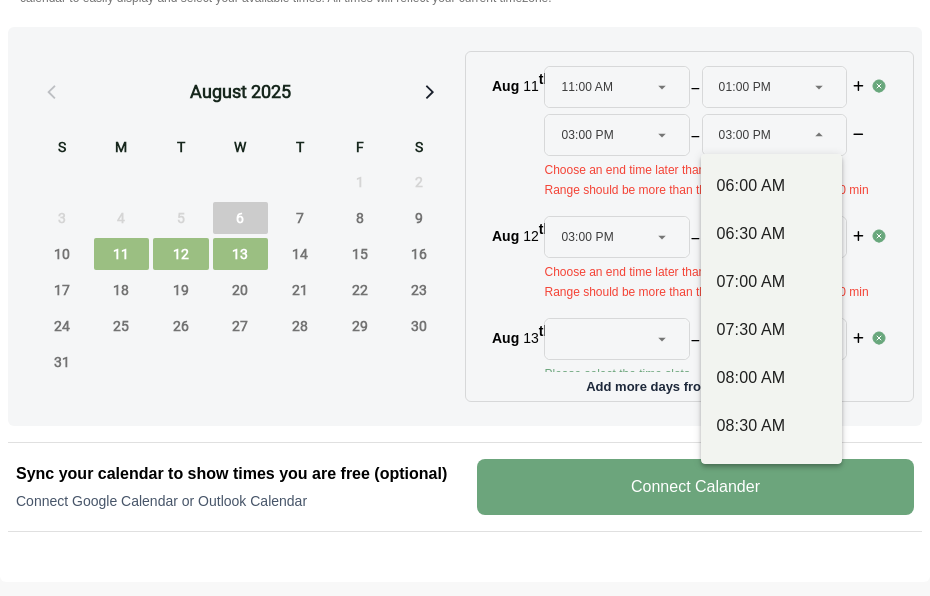click on "03:00 PM" at bounding box center [745, 135] 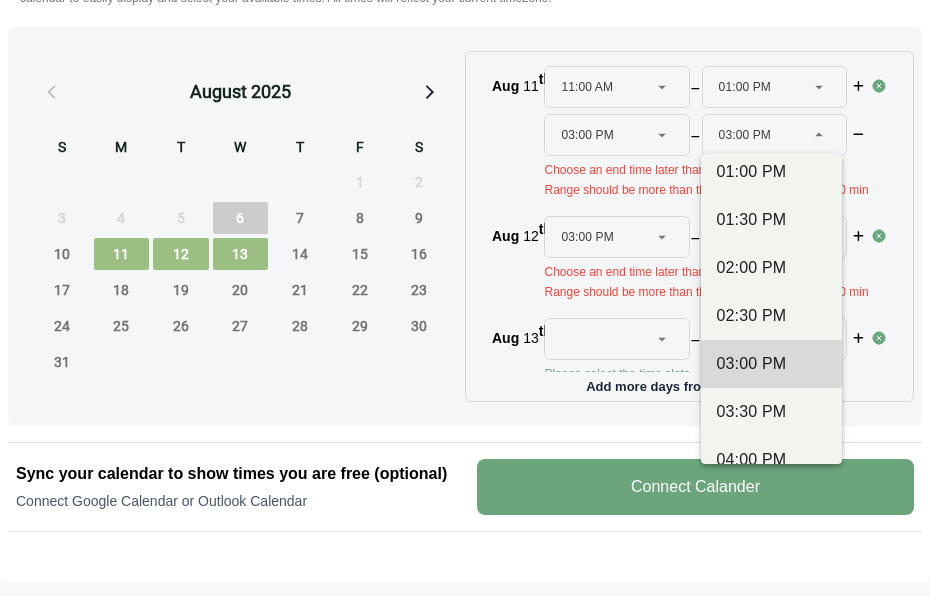 scroll, scrollTop: 797, scrollLeft: 0, axis: vertical 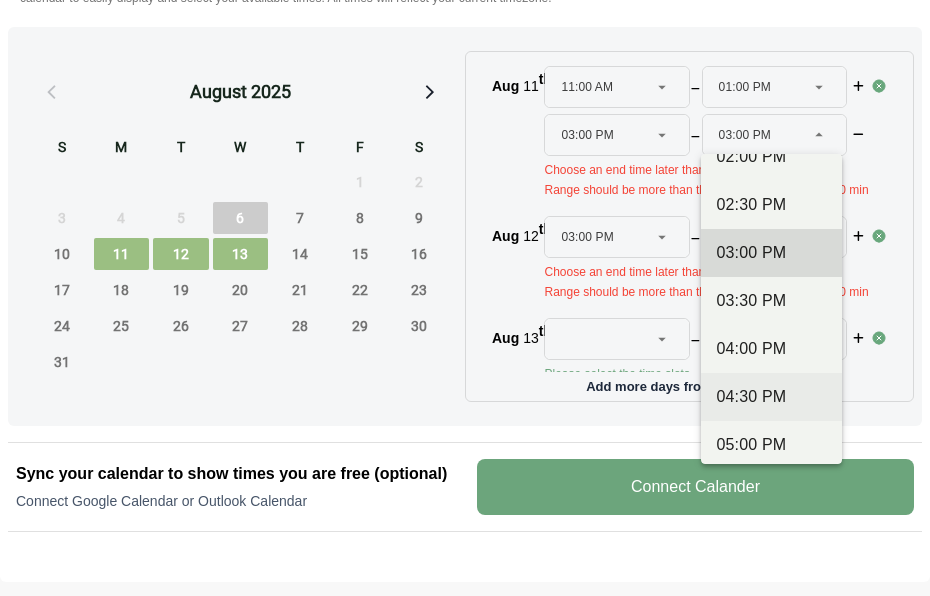 click on "04:30 PM" 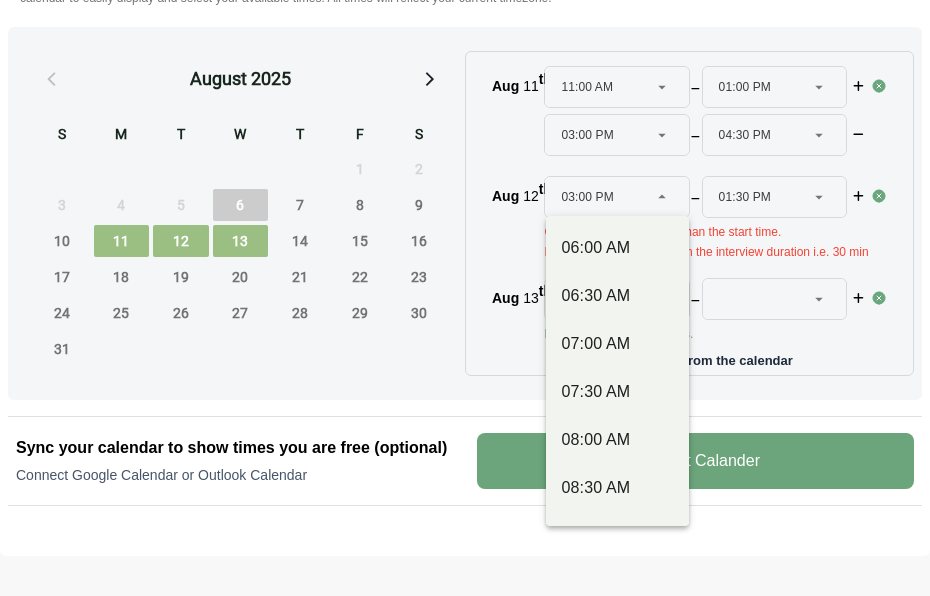 click on "03:00 PM" at bounding box center (587, 197) 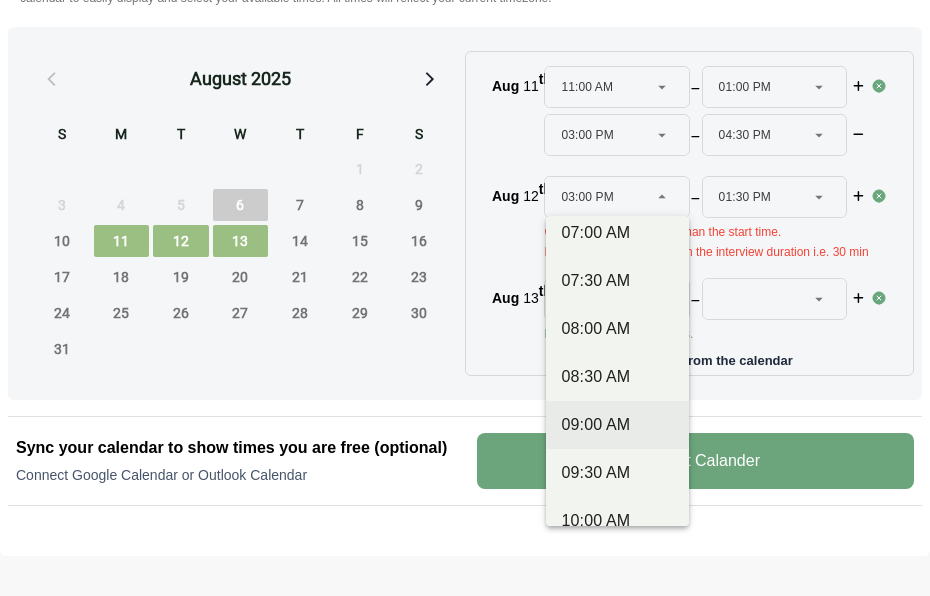 scroll, scrollTop: 118, scrollLeft: 0, axis: vertical 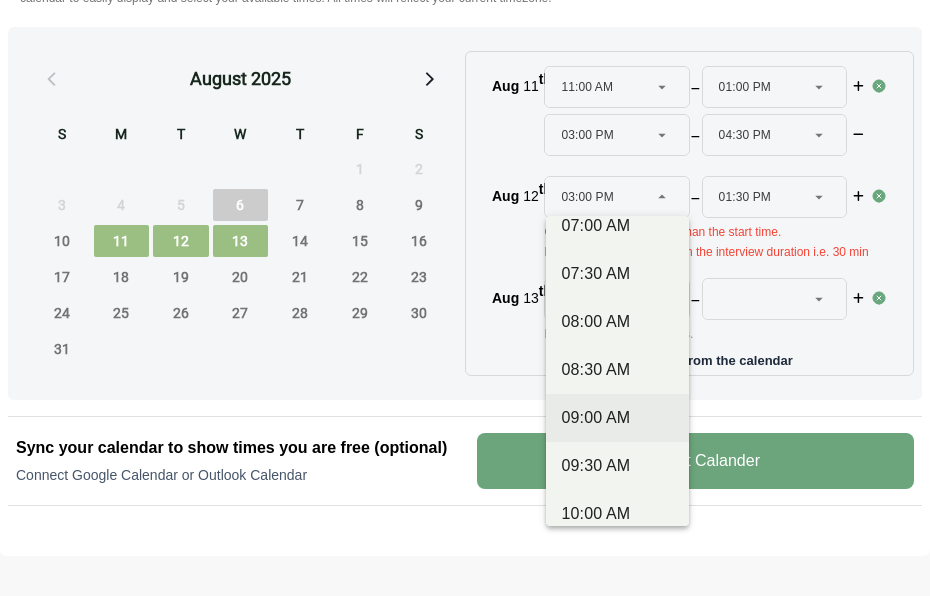 click on "09:00 AM" at bounding box center (617, 418) 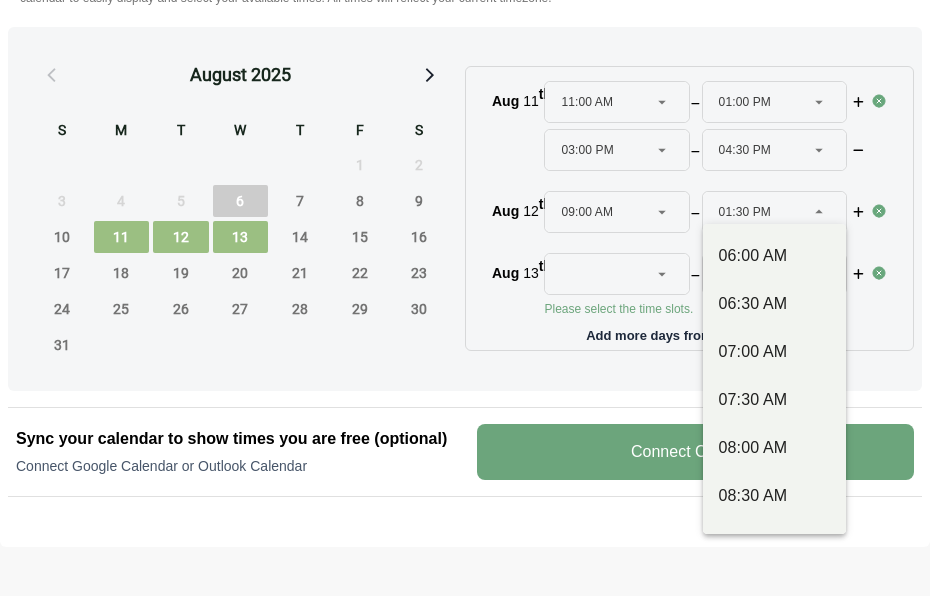 click on "[TIME] [MASKED]" 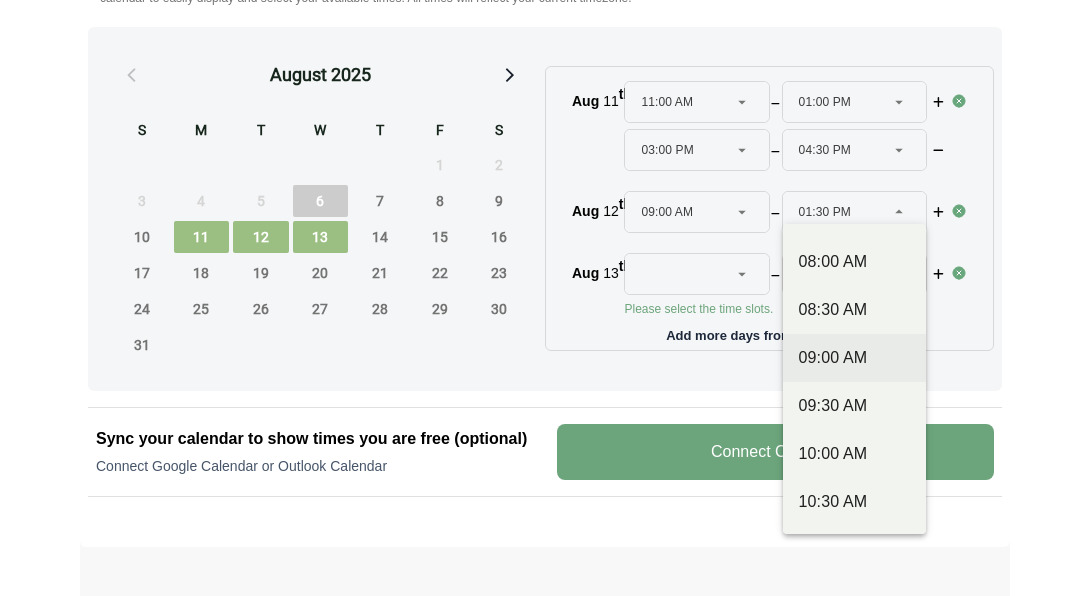 scroll, scrollTop: 257, scrollLeft: 0, axis: vertical 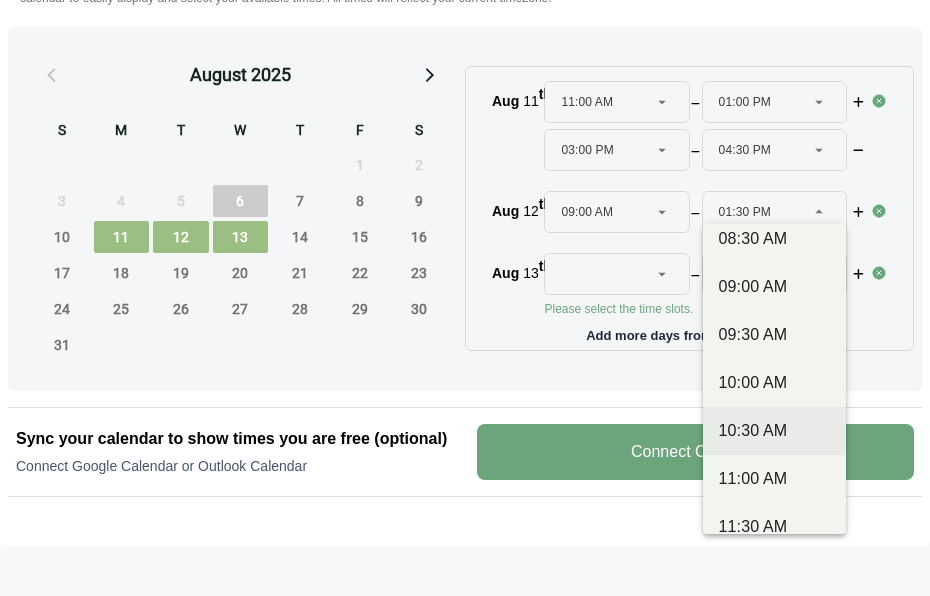 click on "10:30 AM" at bounding box center (774, 431) 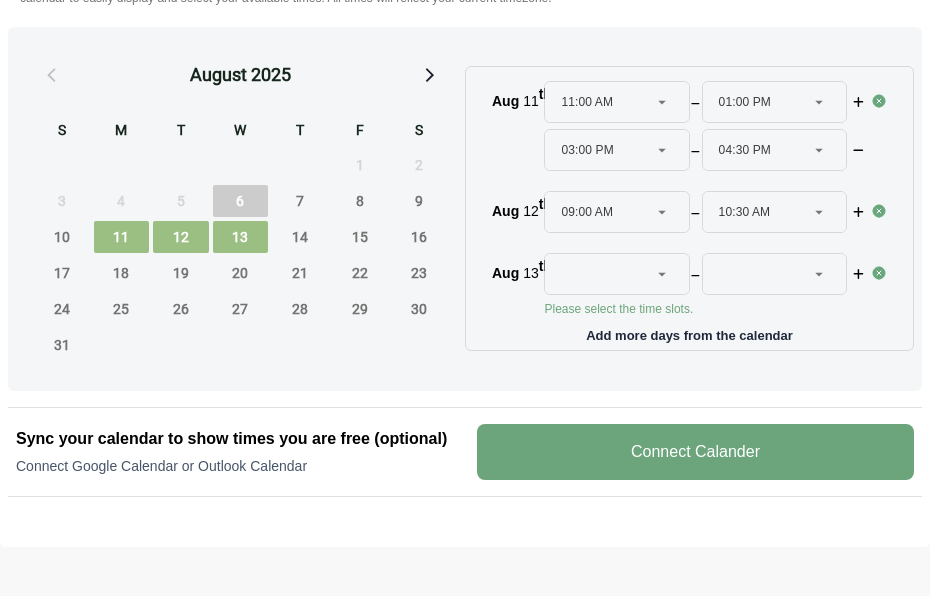 click 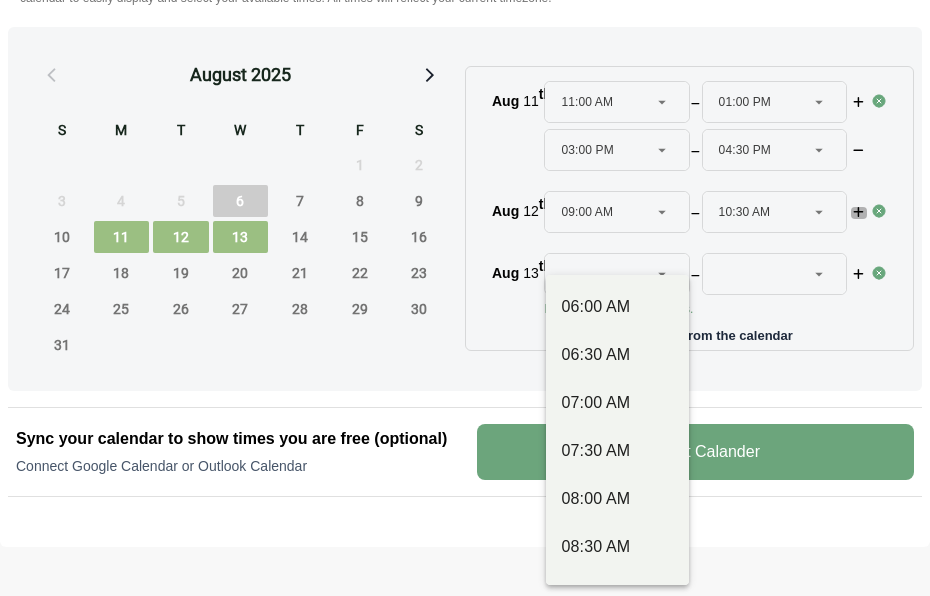 click 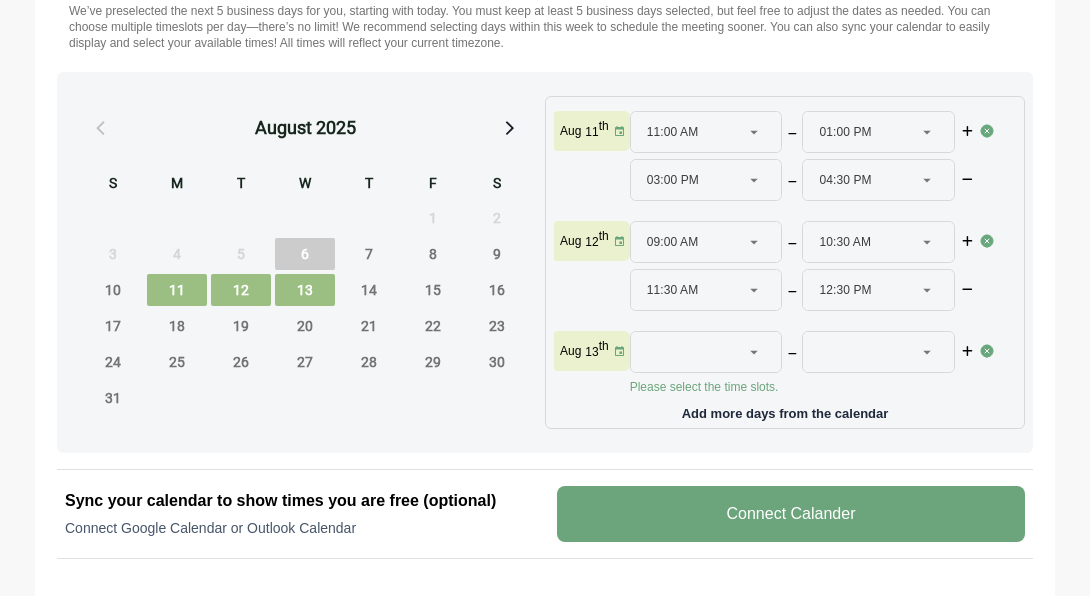 click on "11:30 AM" at bounding box center [673, 290] 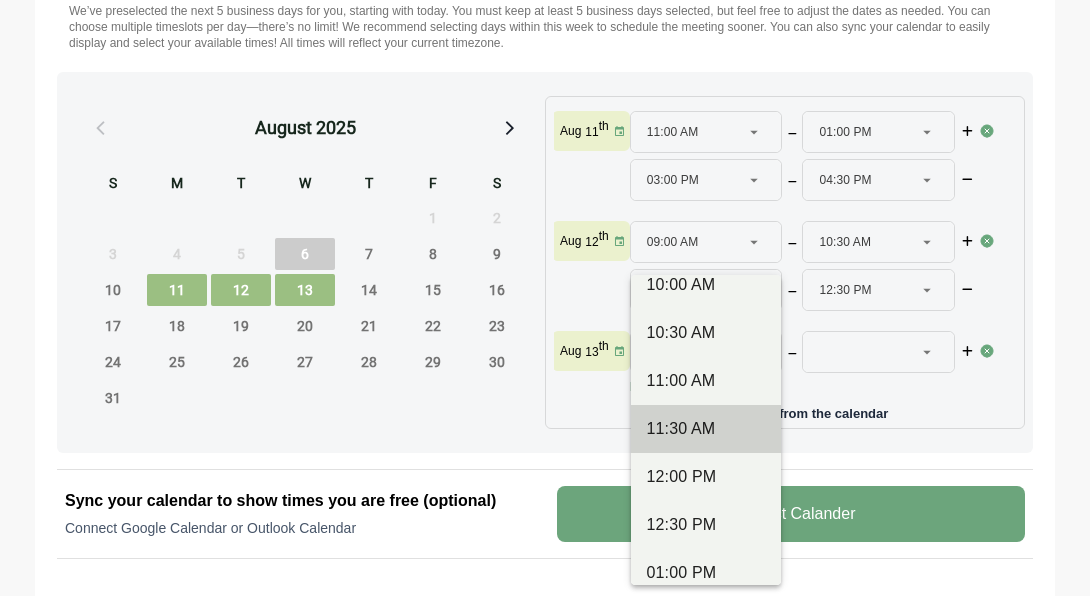 scroll, scrollTop: 407, scrollLeft: 0, axis: vertical 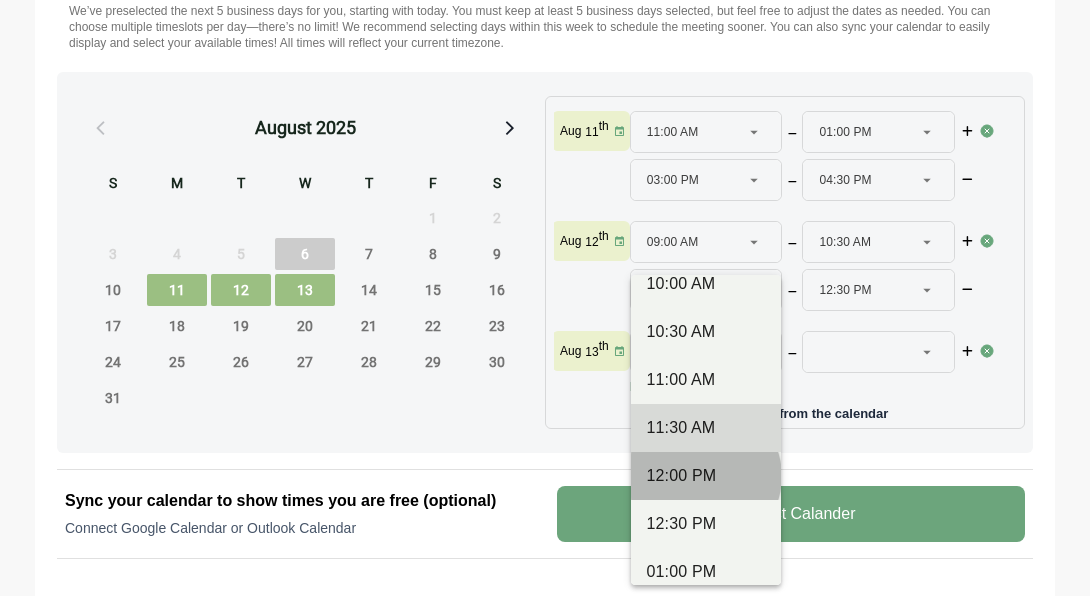 click on "12:00 PM" at bounding box center (706, 476) 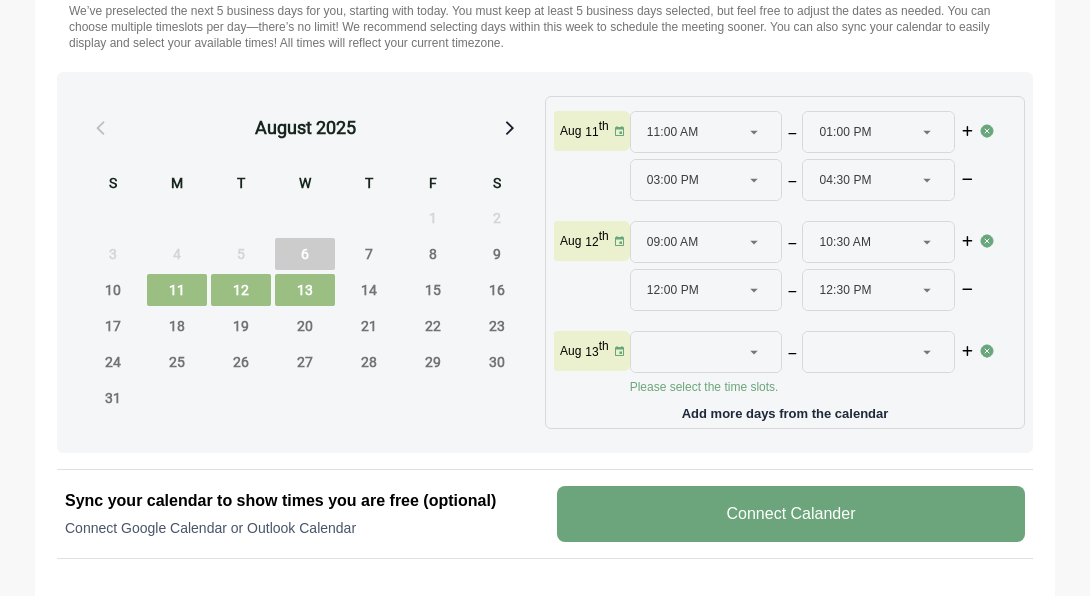 click on "12:30 PM" at bounding box center (845, 290) 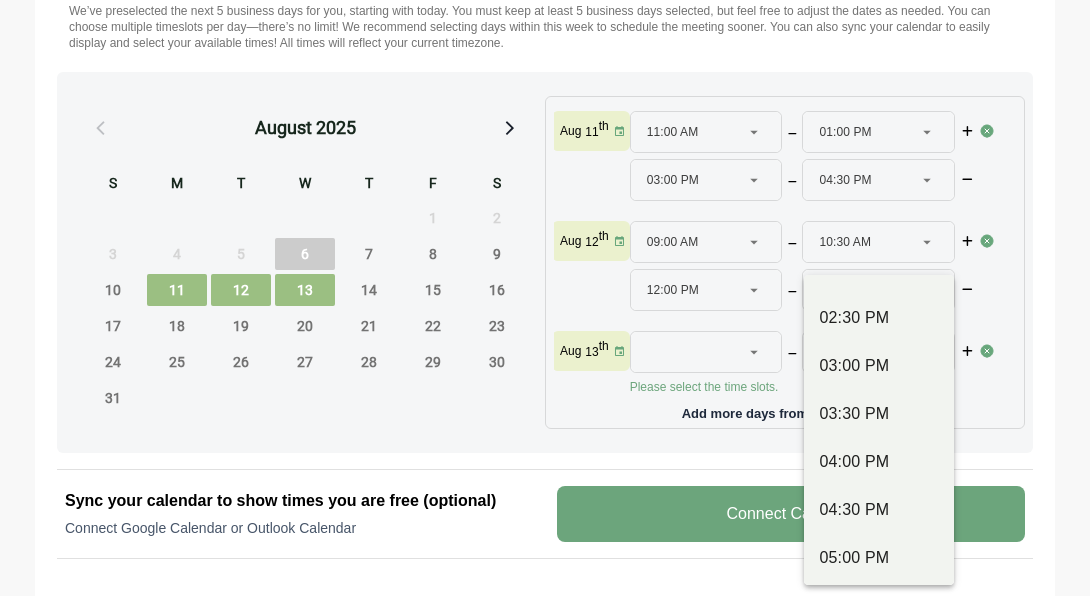 scroll, scrollTop: 758, scrollLeft: 0, axis: vertical 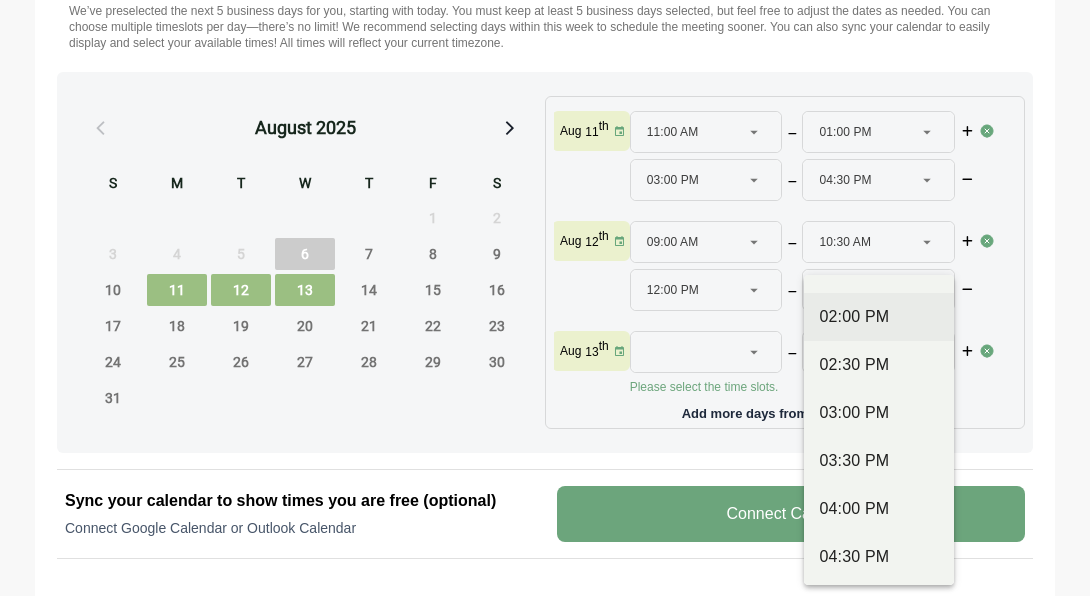 click on "02:00 PM" at bounding box center (879, 317) 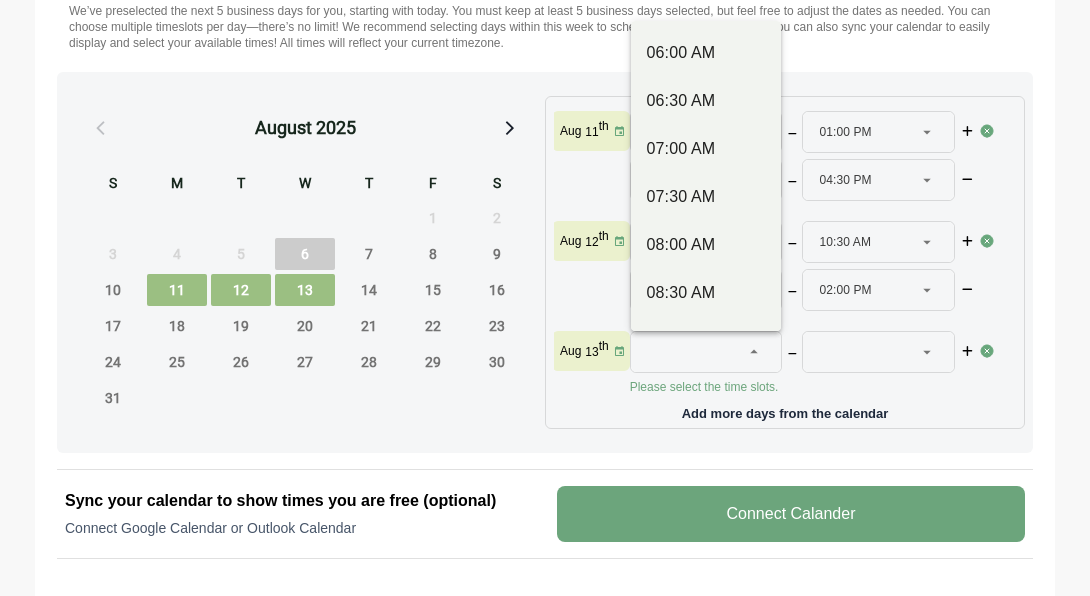 click 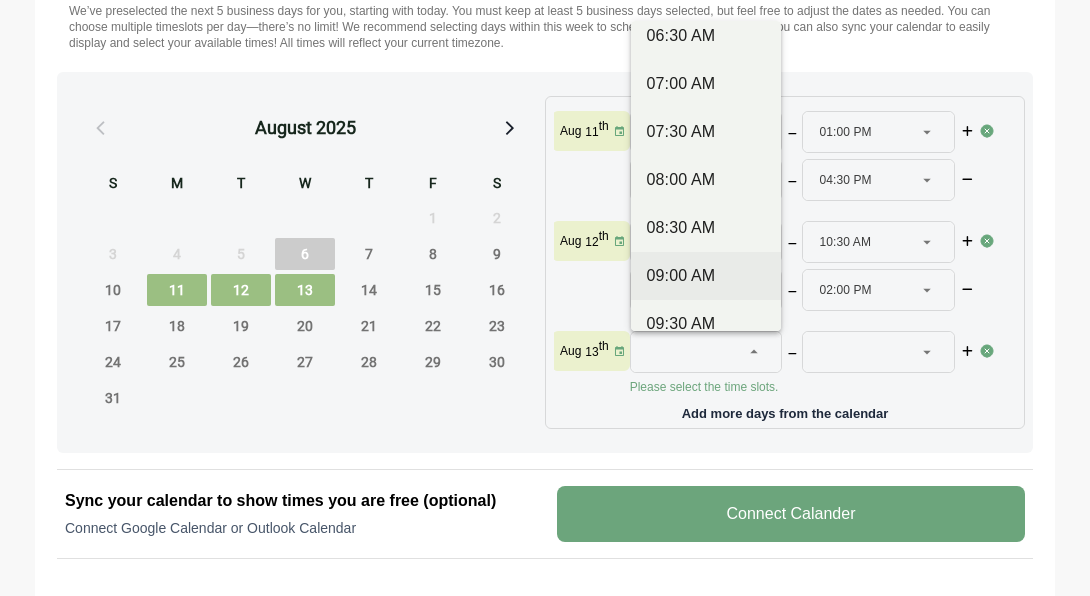 scroll, scrollTop: 66, scrollLeft: 0, axis: vertical 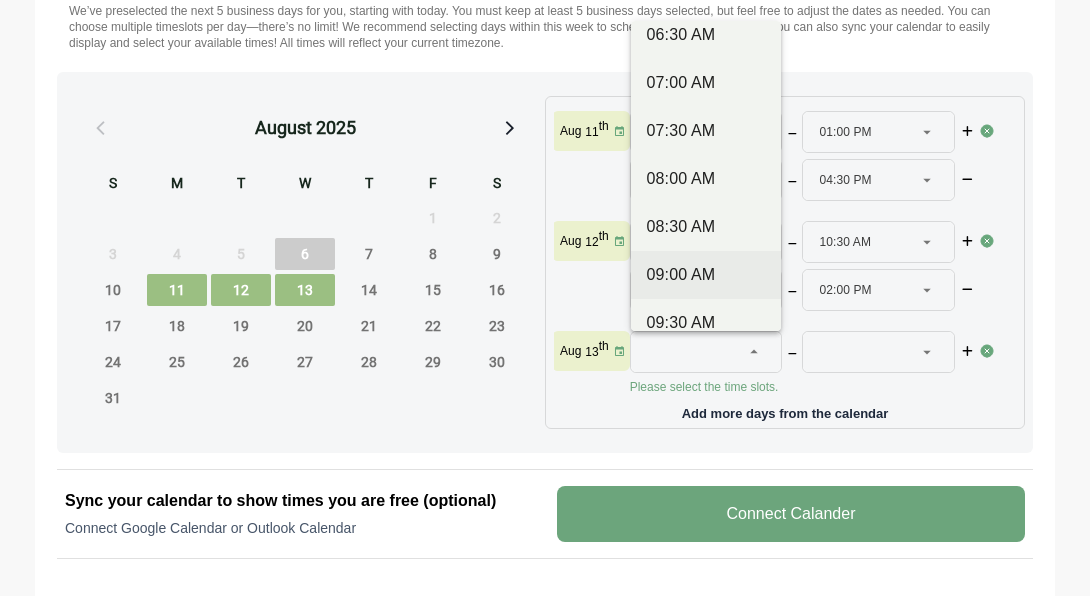 click on "09:00 AM" at bounding box center [706, 275] 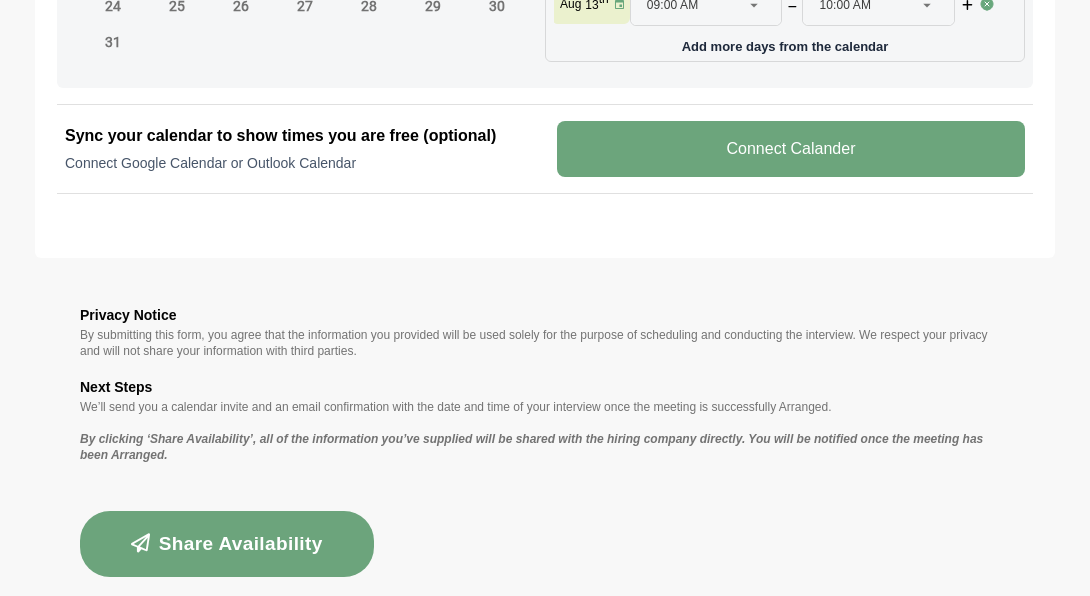 scroll, scrollTop: 1248, scrollLeft: 0, axis: vertical 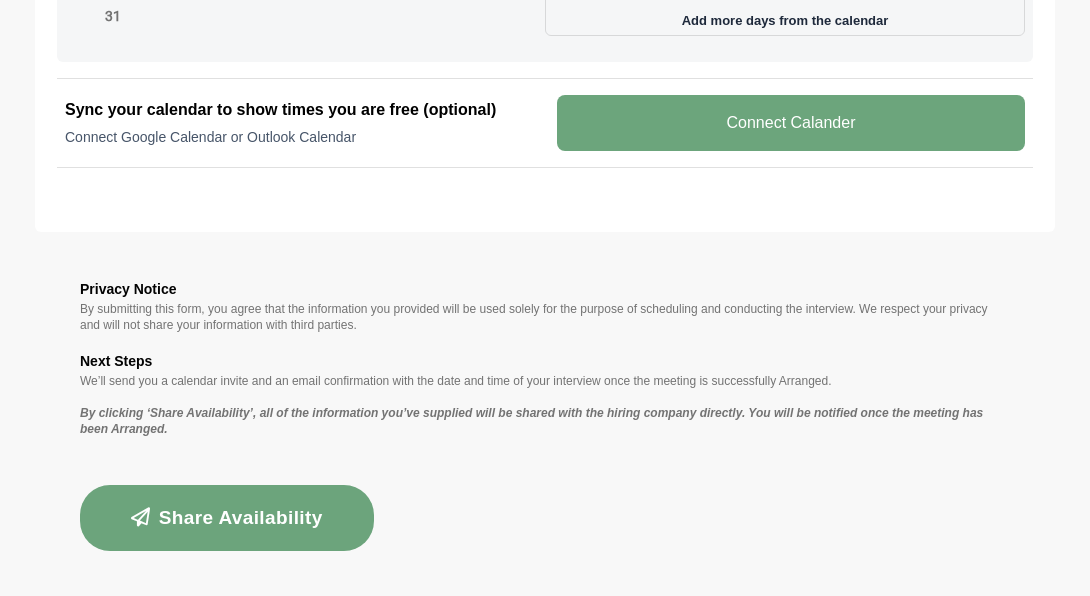 click on "Share Availability" at bounding box center (227, 518) 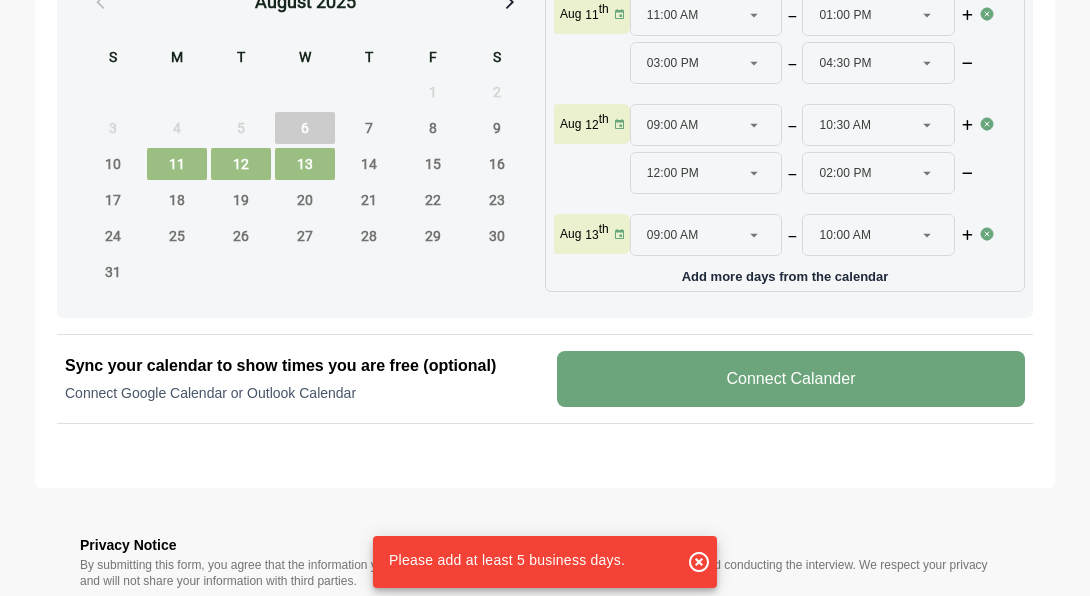 scroll, scrollTop: 914, scrollLeft: 0, axis: vertical 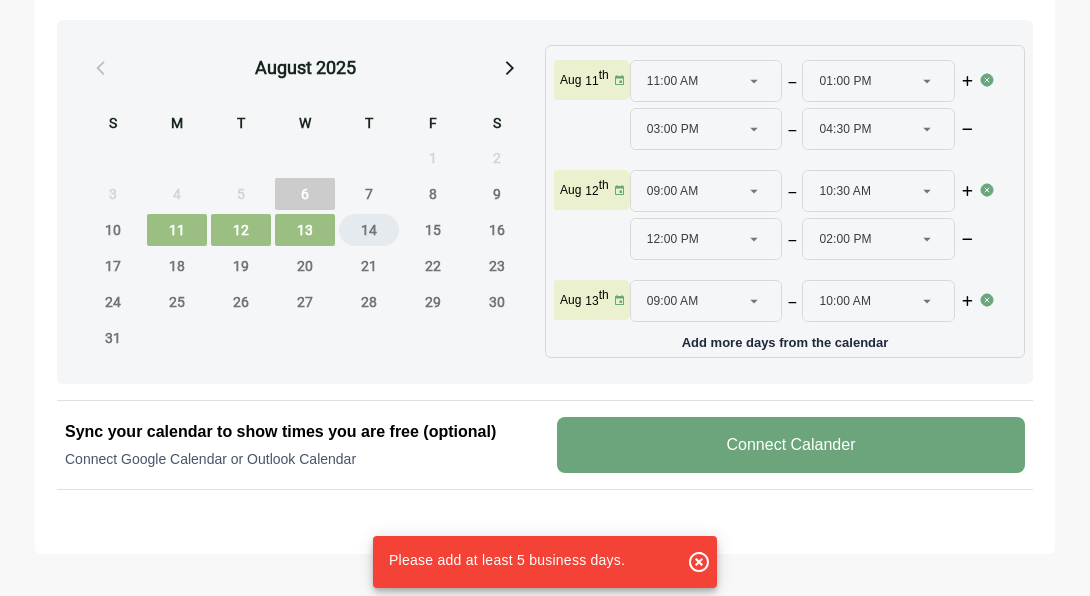 click on "14" at bounding box center [369, 230] 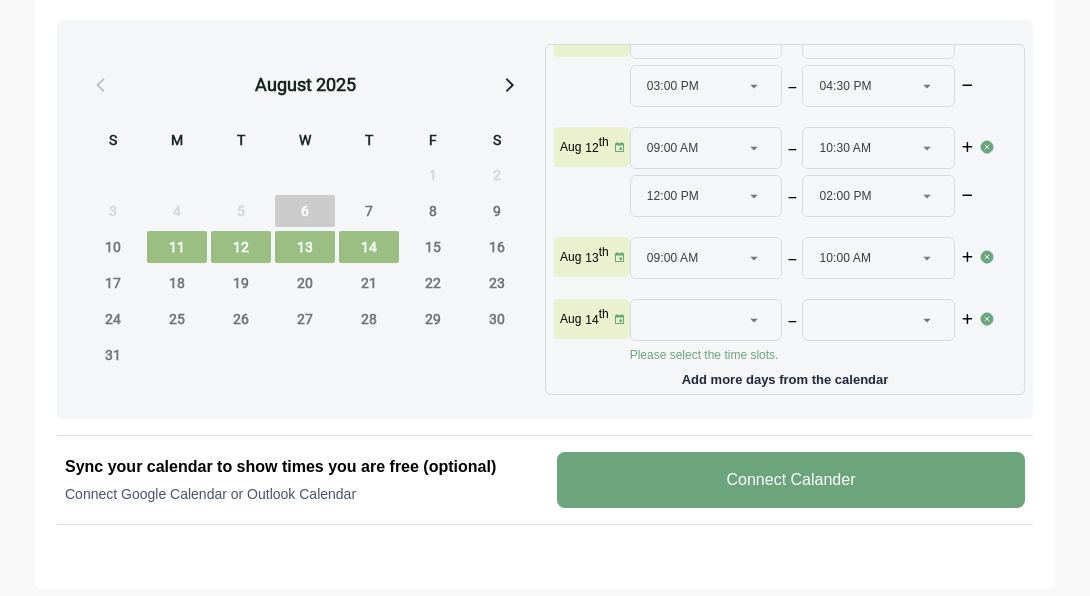 scroll, scrollTop: 60, scrollLeft: 0, axis: vertical 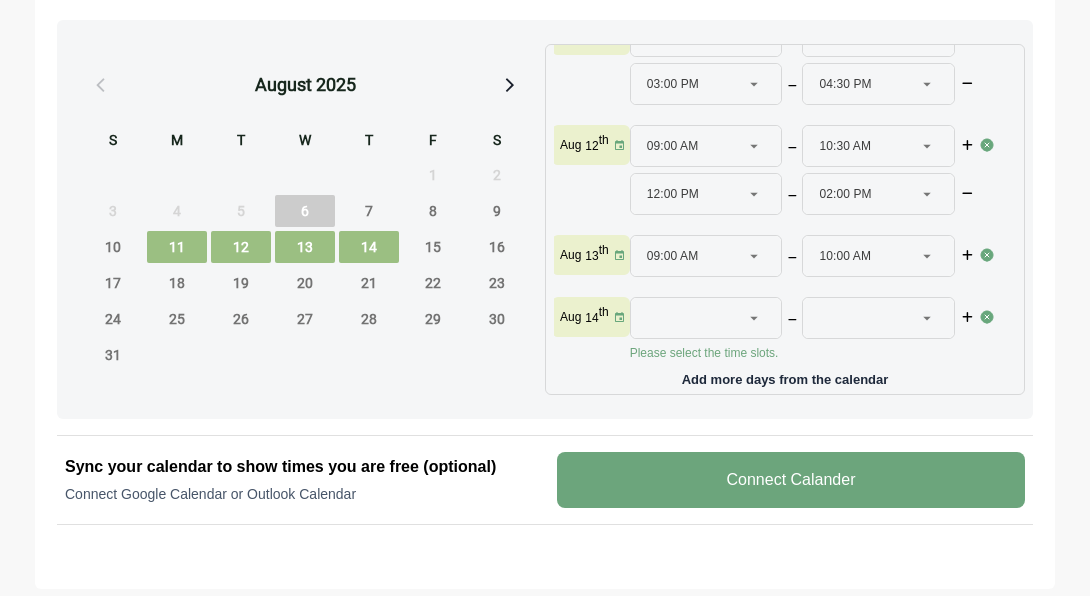 click 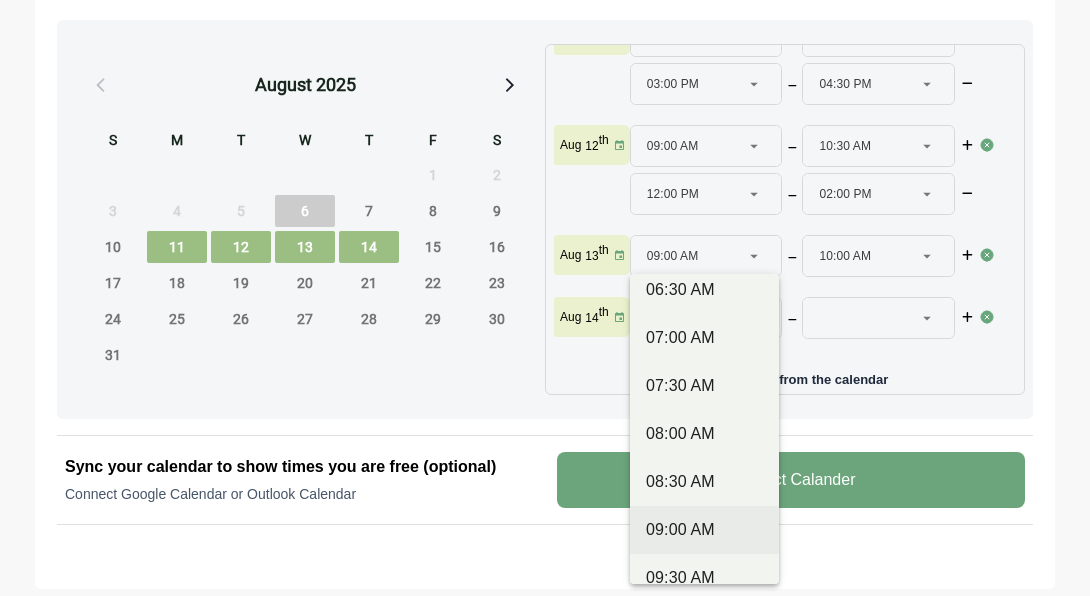 scroll, scrollTop: 65, scrollLeft: 0, axis: vertical 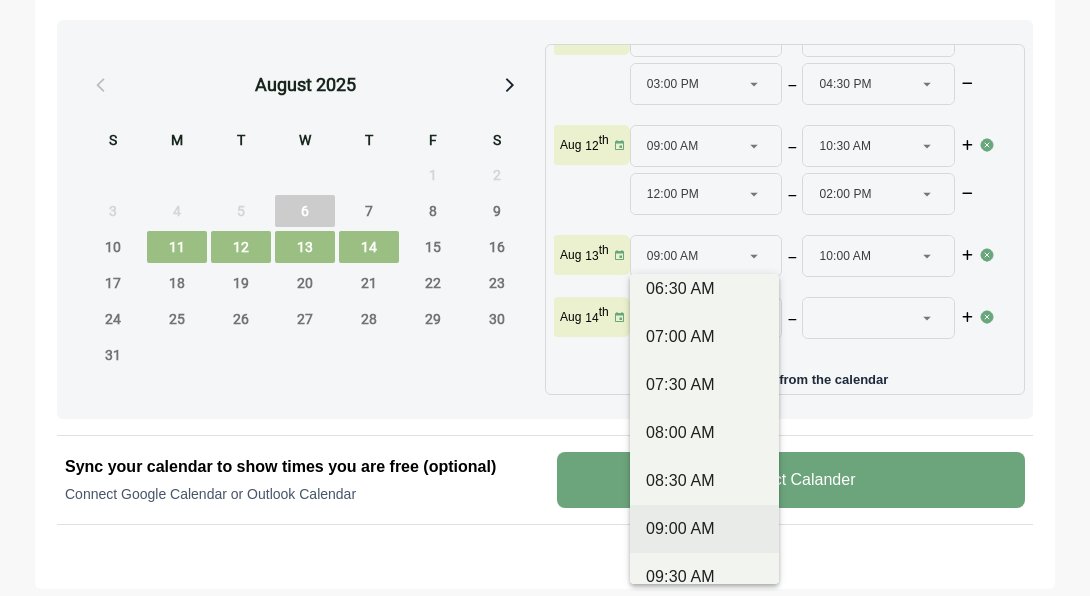 click on "09:00 AM" at bounding box center (704, 529) 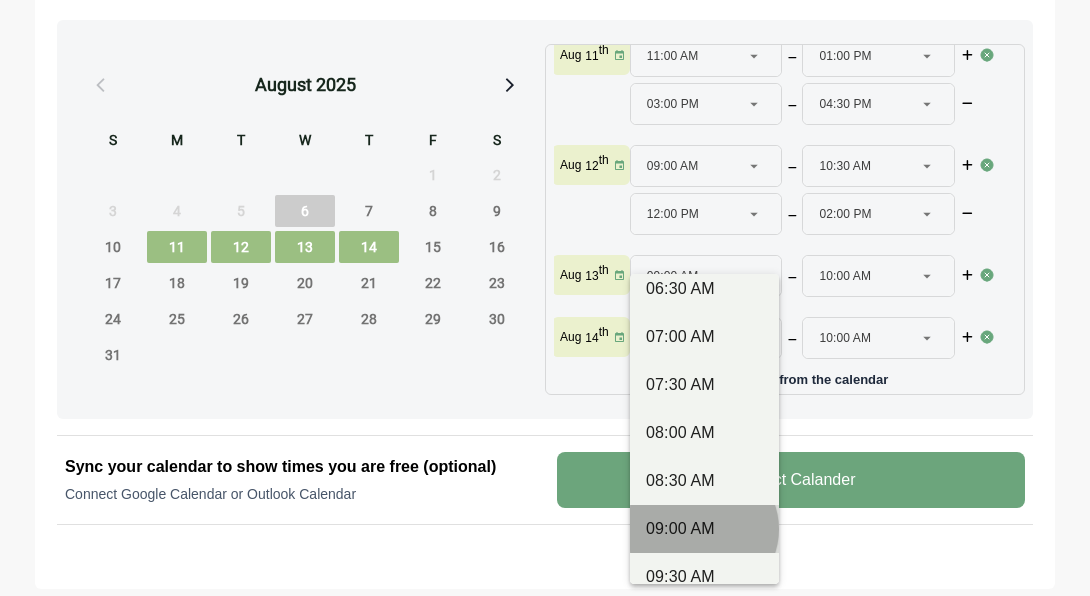 scroll, scrollTop: 40, scrollLeft: 0, axis: vertical 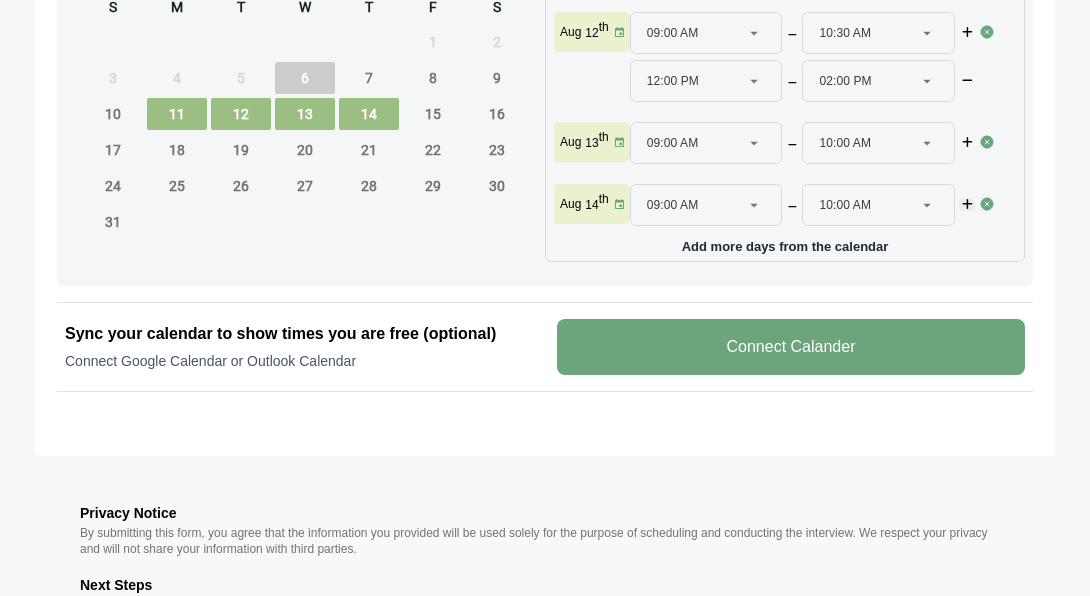 click 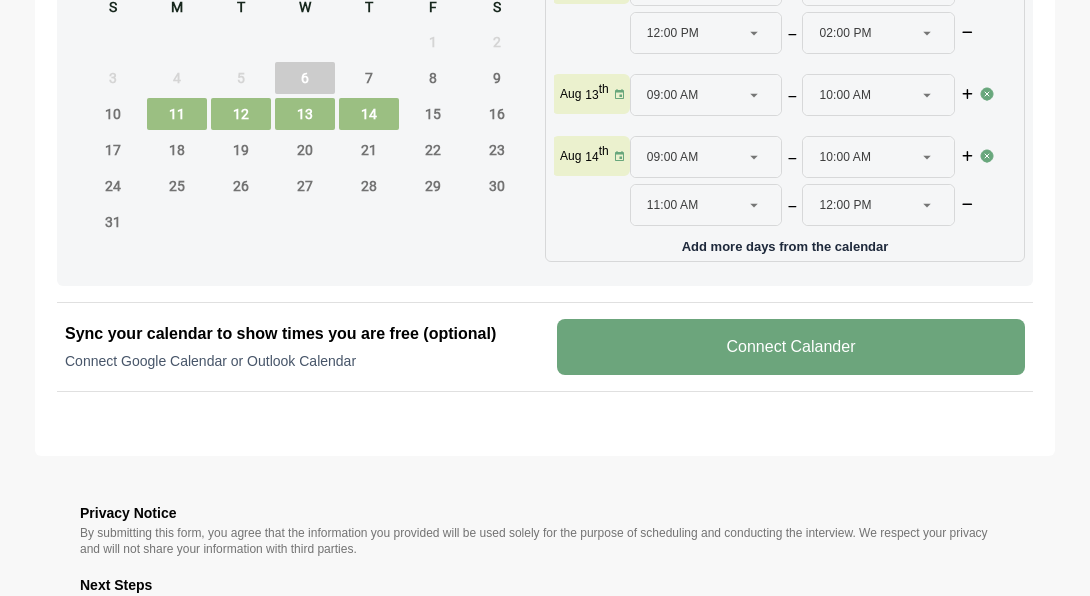 scroll, scrollTop: 88, scrollLeft: 0, axis: vertical 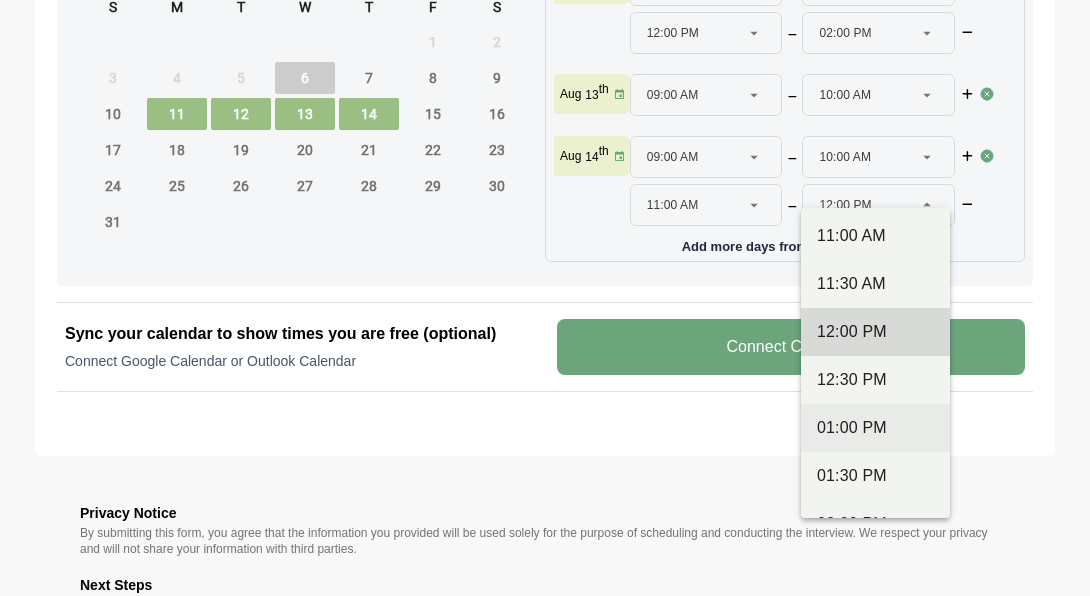 click on "01:00 PM" at bounding box center (875, 428) 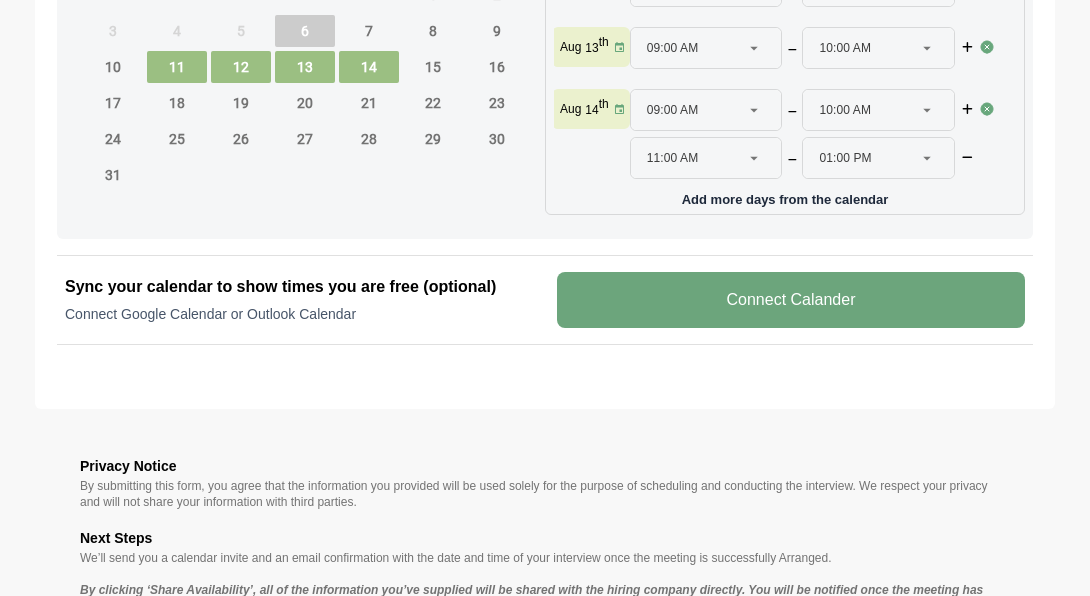 scroll, scrollTop: 1101, scrollLeft: 0, axis: vertical 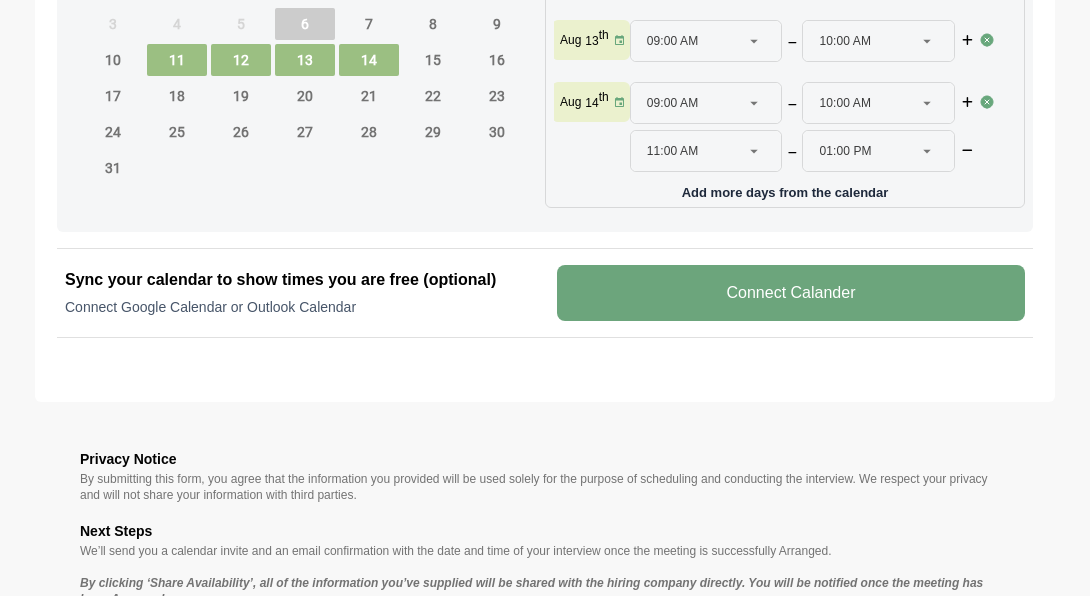 click at bounding box center (967, 106) 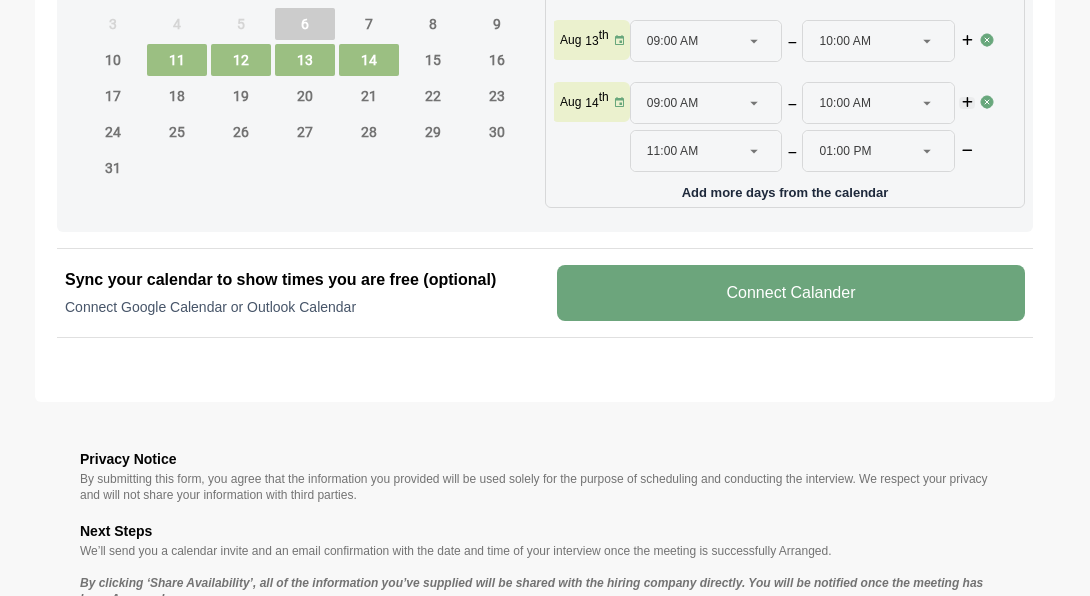 click 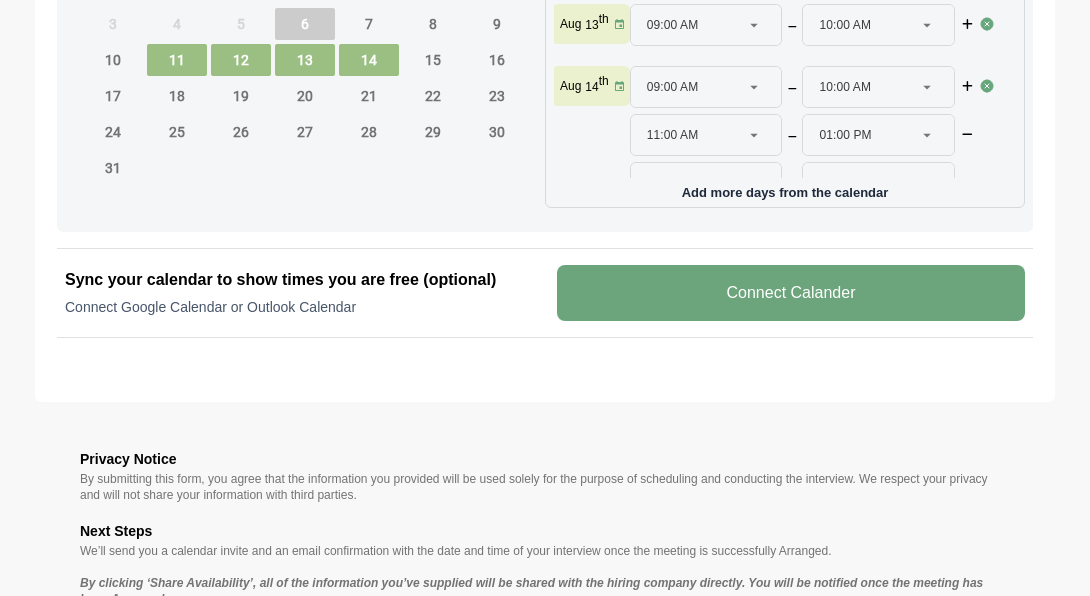 scroll, scrollTop: 136, scrollLeft: 0, axis: vertical 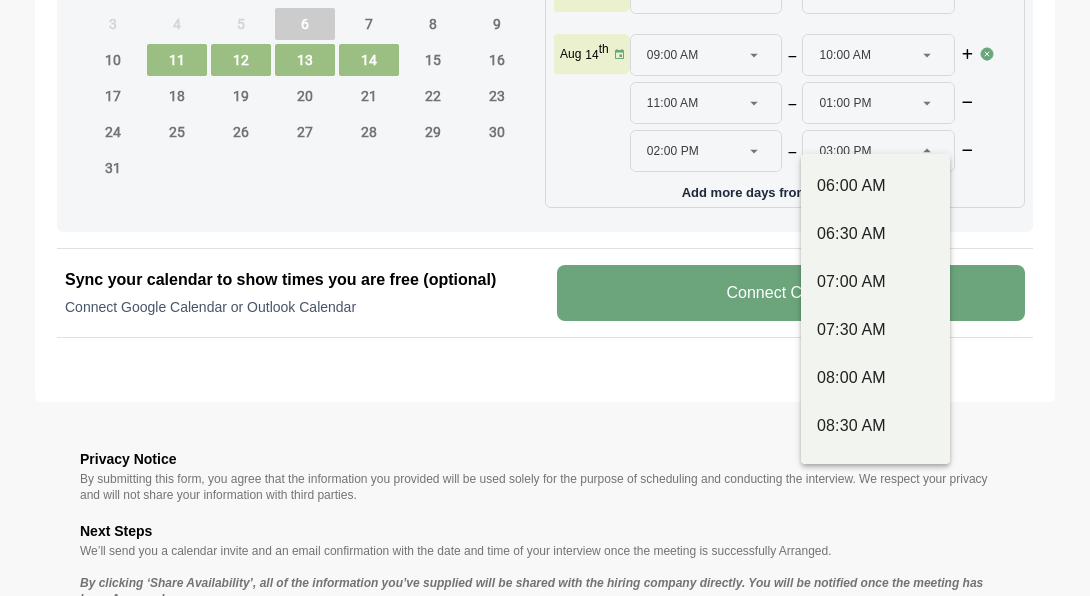 click on "[TIME] [MASKED]" 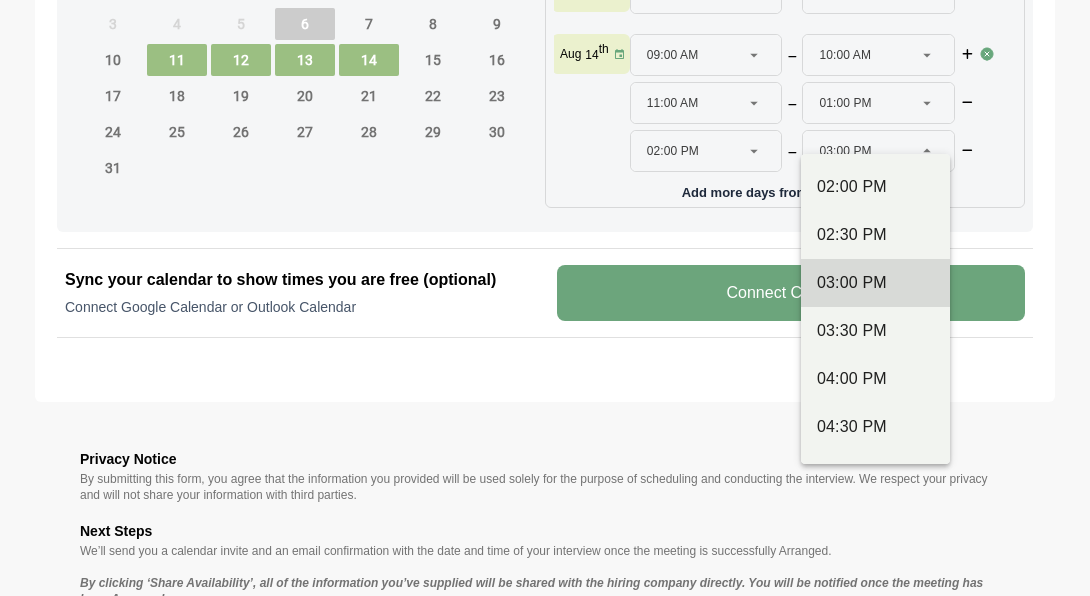 scroll, scrollTop: 830, scrollLeft: 0, axis: vertical 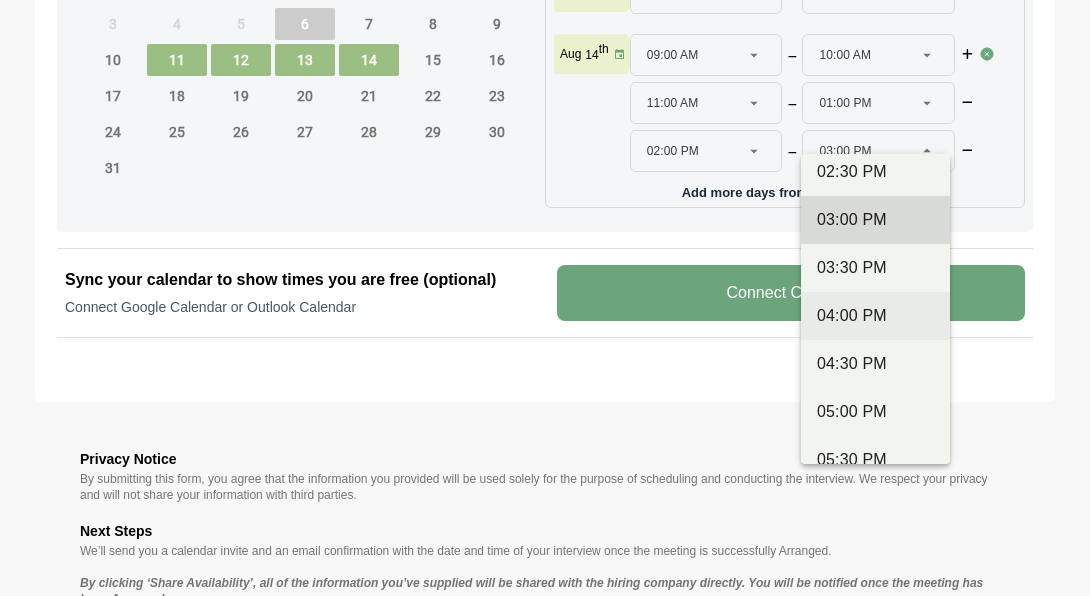 click on "04:00 PM" at bounding box center (875, 316) 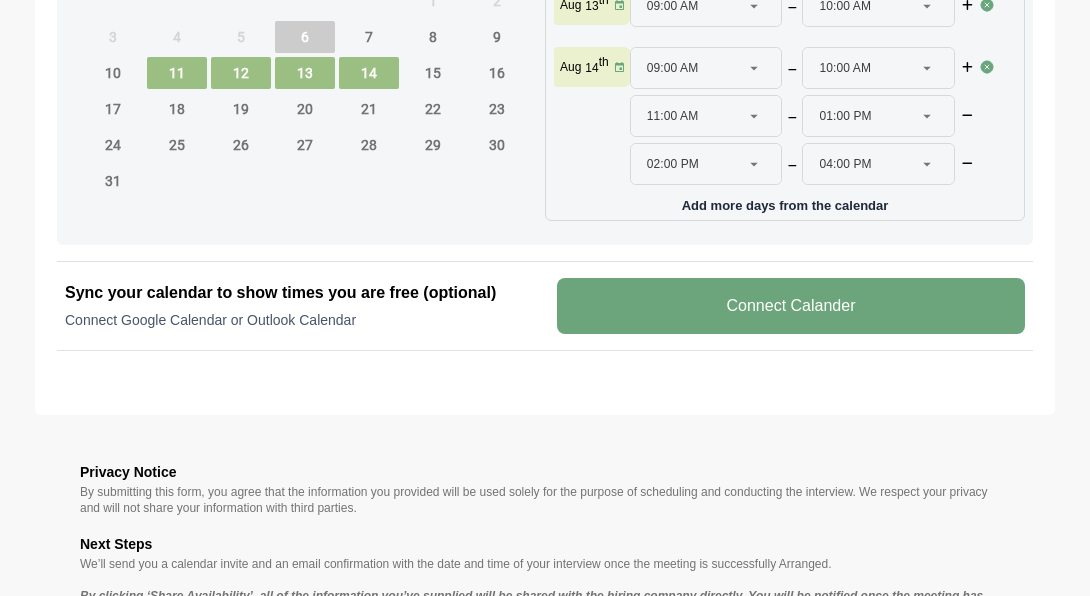 scroll, scrollTop: 1086, scrollLeft: 0, axis: vertical 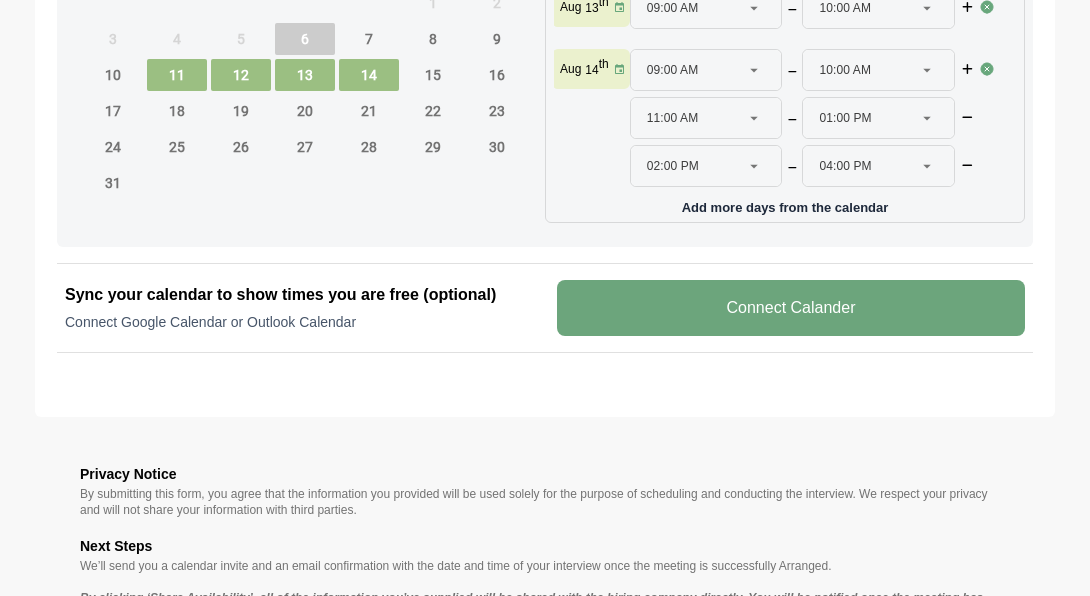 click 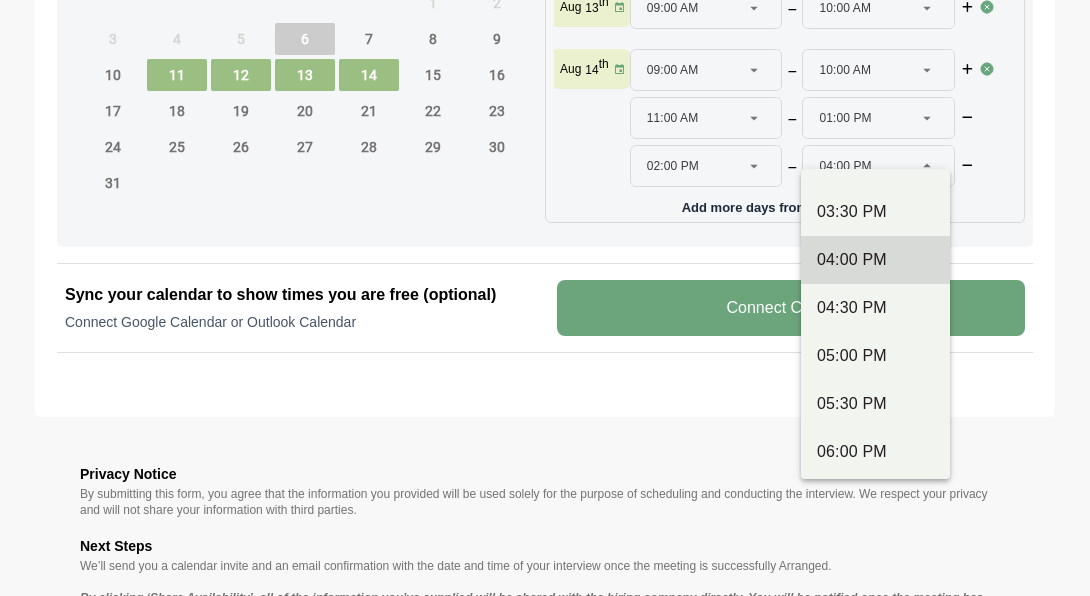 scroll, scrollTop: 906, scrollLeft: 0, axis: vertical 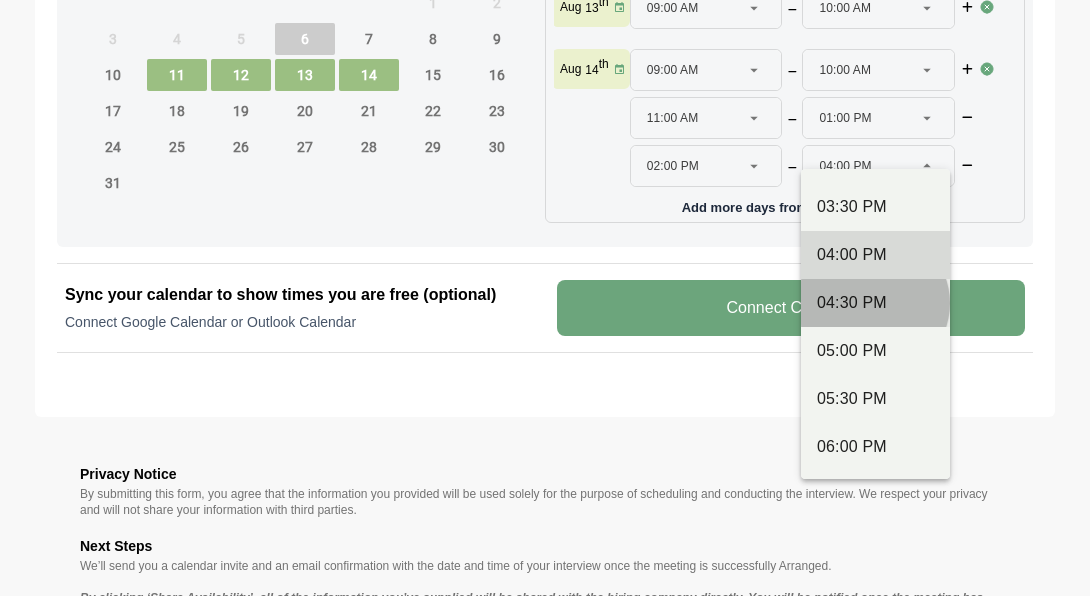 click on "04:30 PM" at bounding box center (875, 303) 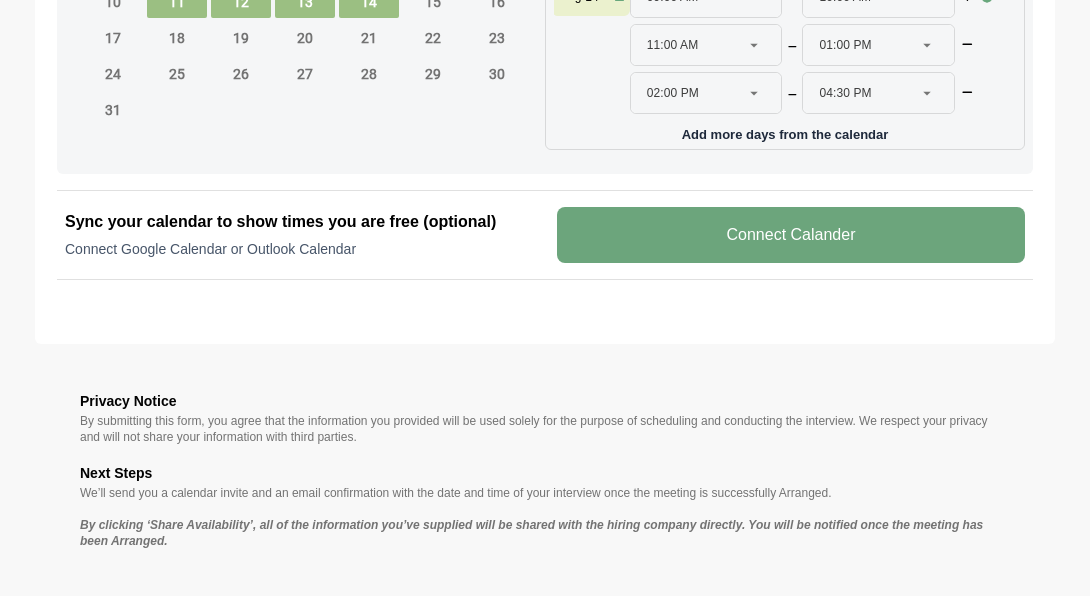 scroll, scrollTop: 1270, scrollLeft: 0, axis: vertical 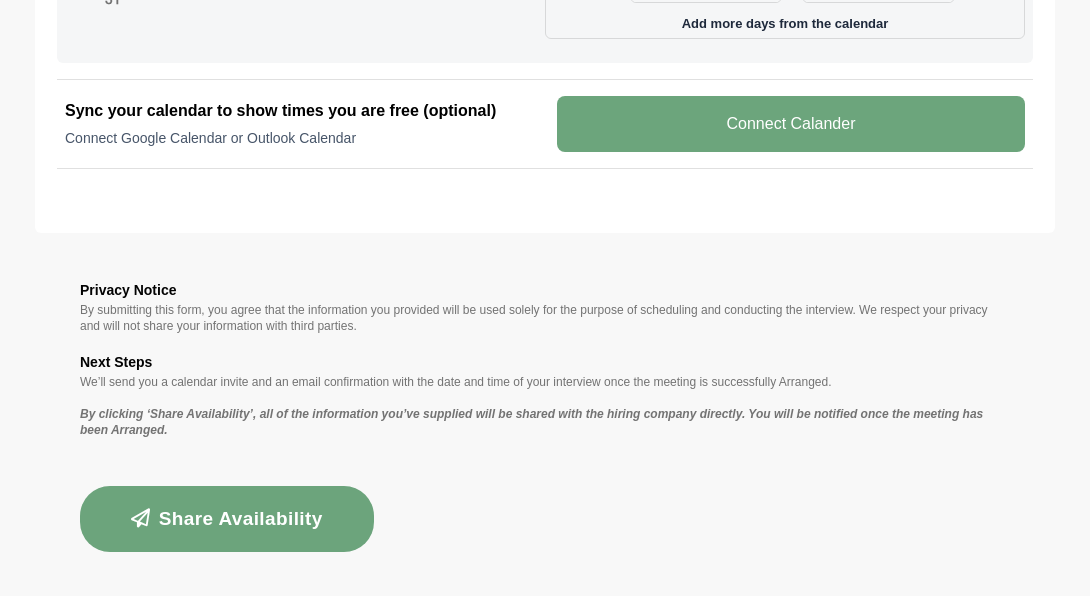click on "Share Availability" at bounding box center [227, 519] 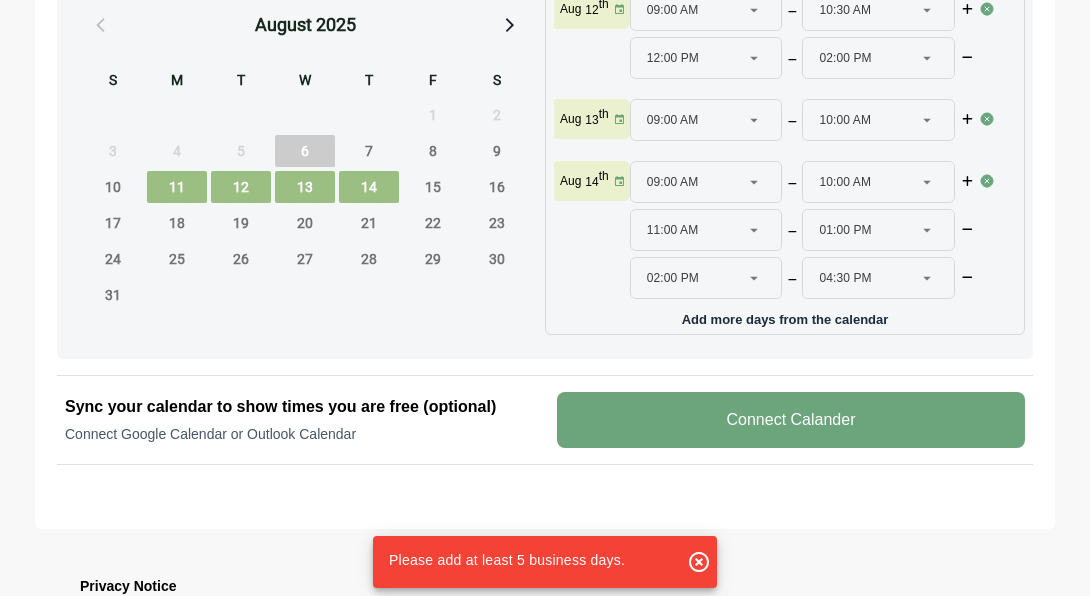 scroll, scrollTop: 862, scrollLeft: 0, axis: vertical 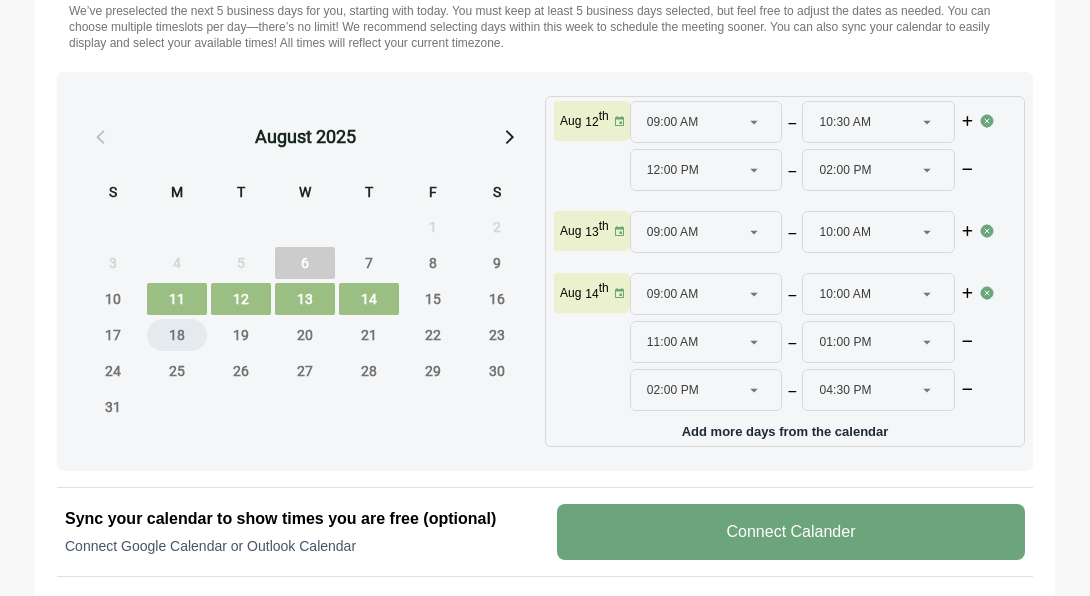 click on "18" at bounding box center [177, 335] 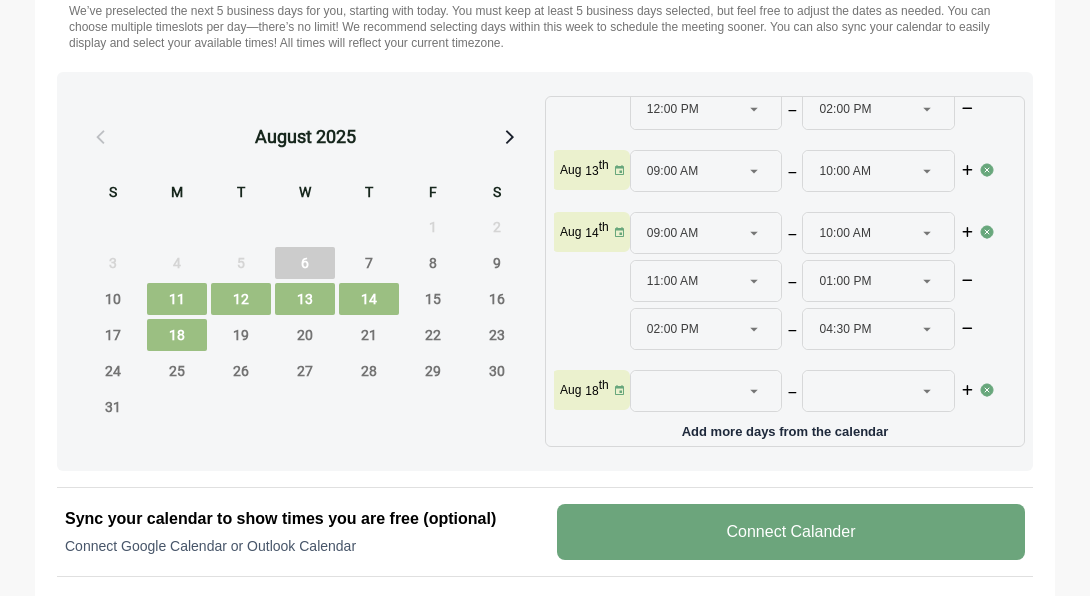 scroll, scrollTop: 218, scrollLeft: 0, axis: vertical 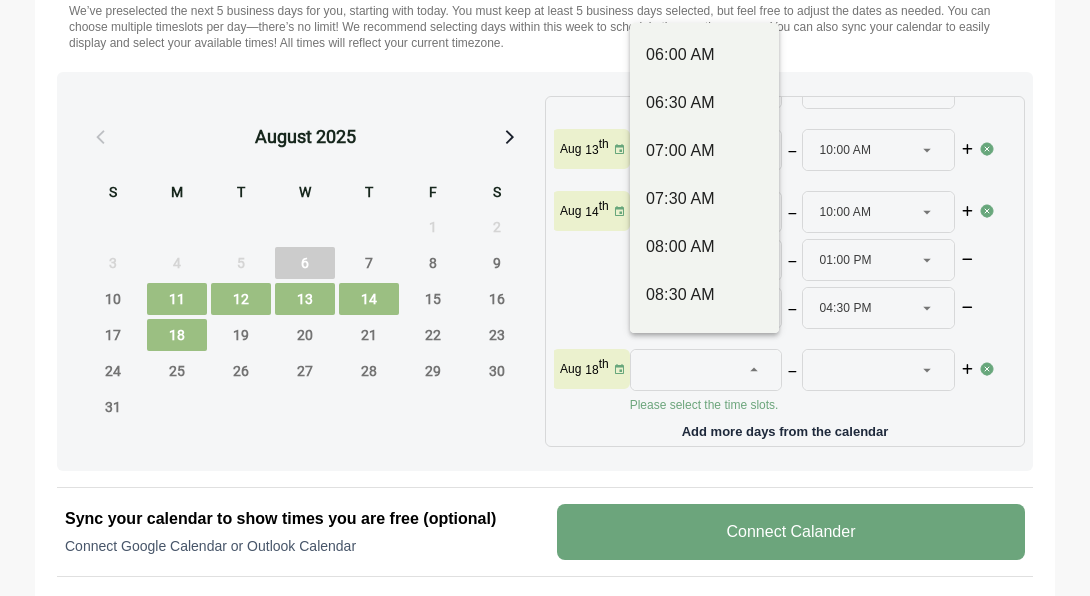 click 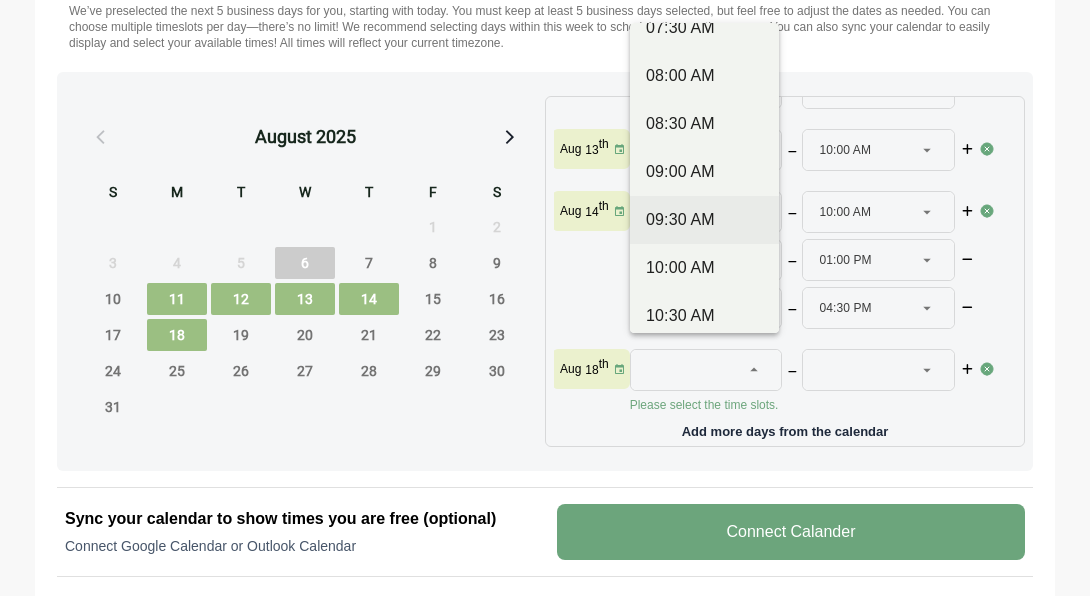 scroll, scrollTop: 176, scrollLeft: 0, axis: vertical 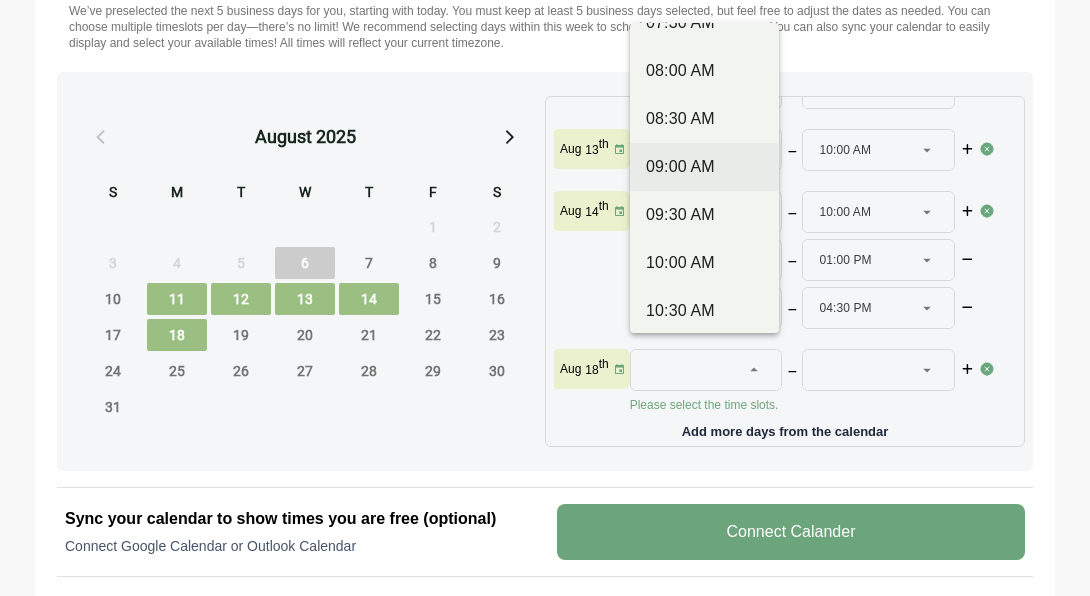 click on "09:00 AM" at bounding box center [704, 167] 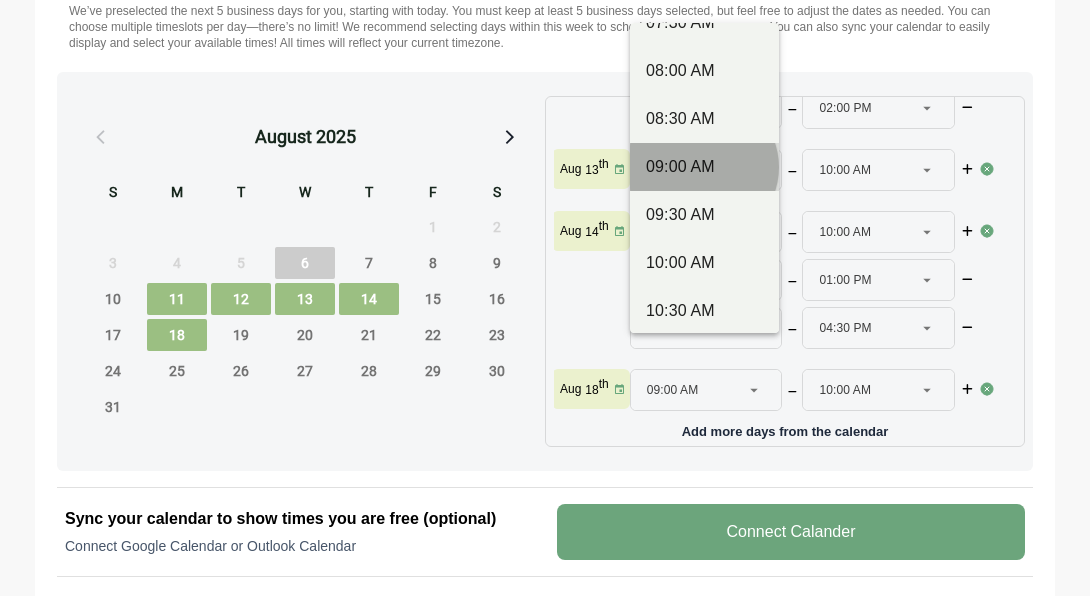 scroll, scrollTop: 198, scrollLeft: 0, axis: vertical 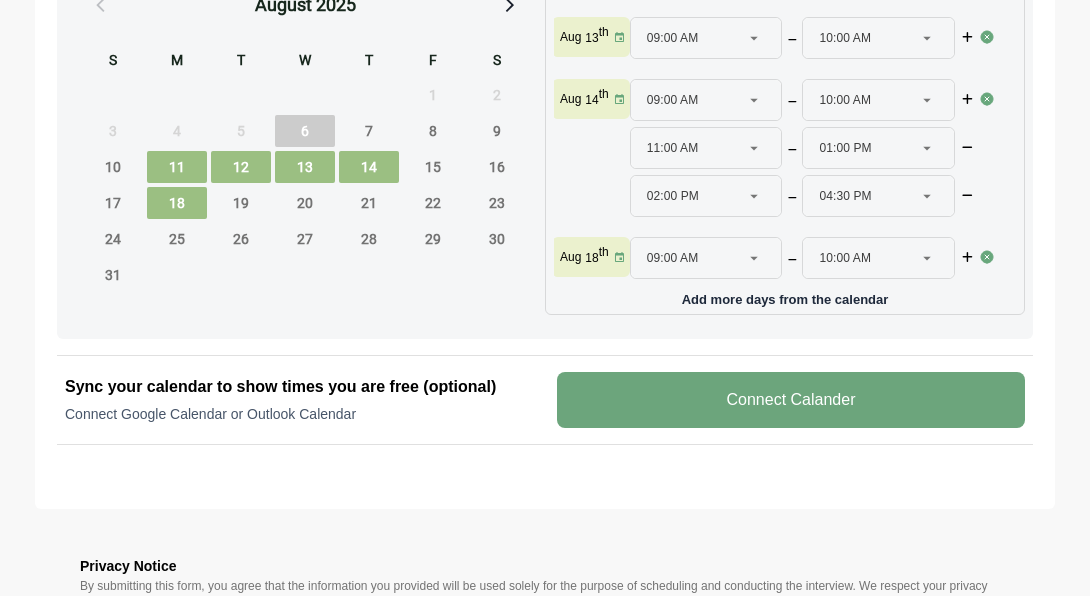 click at bounding box center (967, 261) 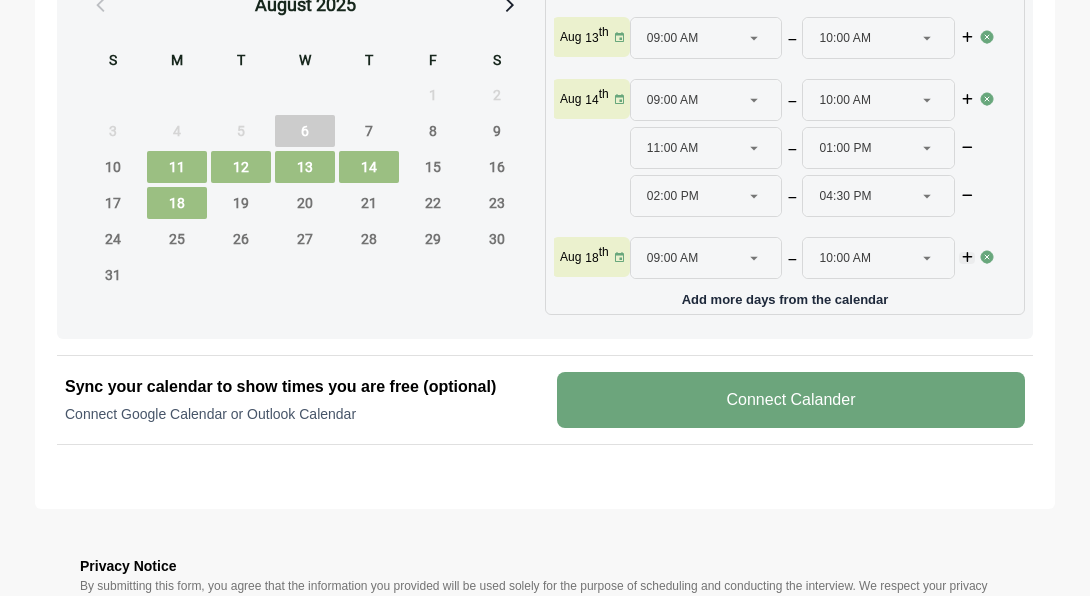 click 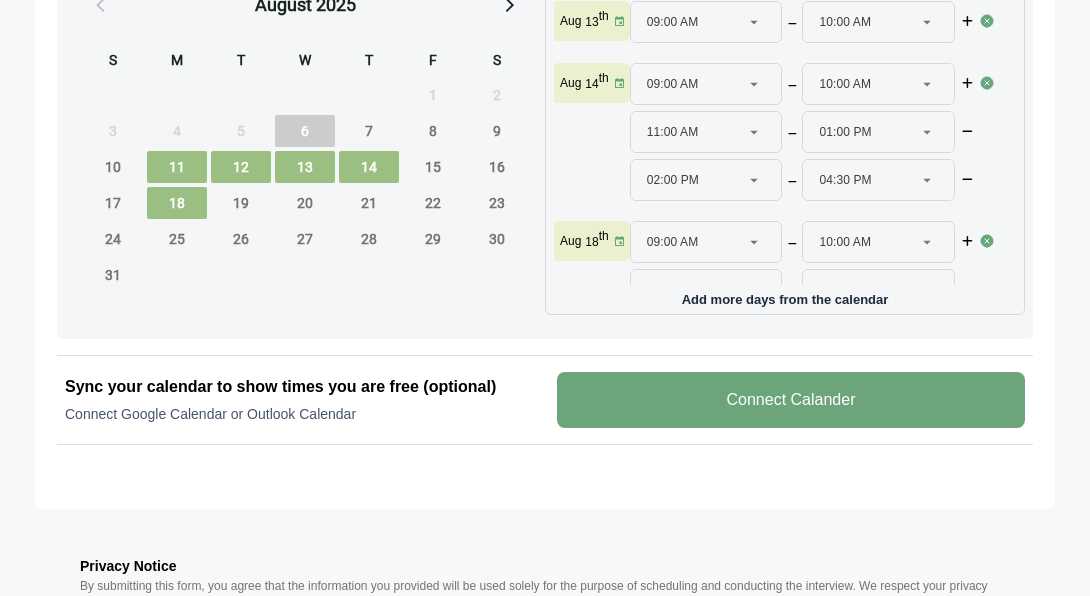 scroll, scrollTop: 246, scrollLeft: 0, axis: vertical 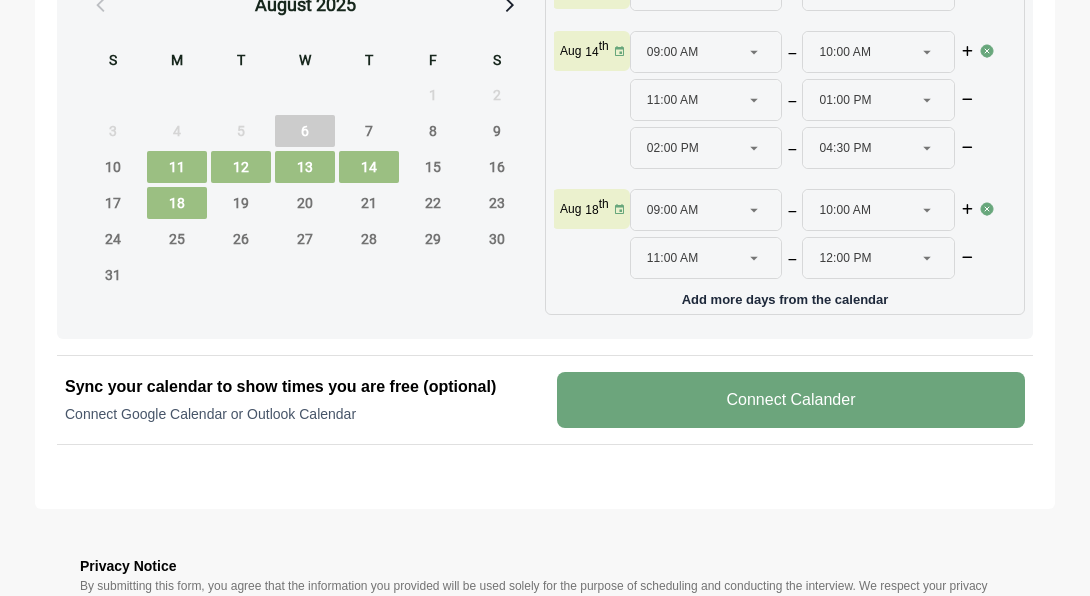 click 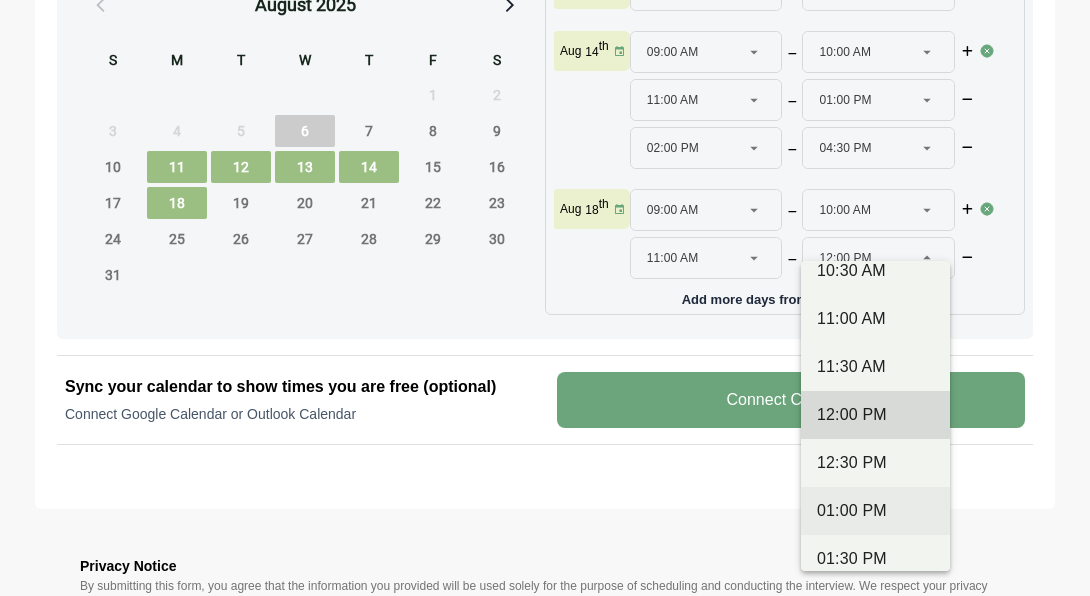 scroll, scrollTop: 465, scrollLeft: 0, axis: vertical 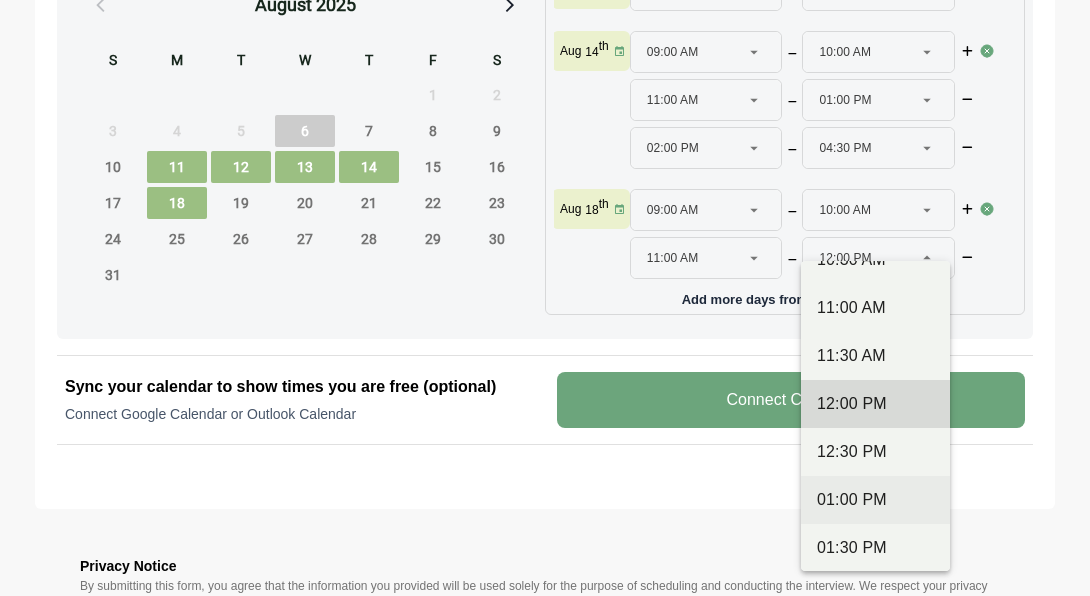 click on "01:00 PM" at bounding box center (875, 500) 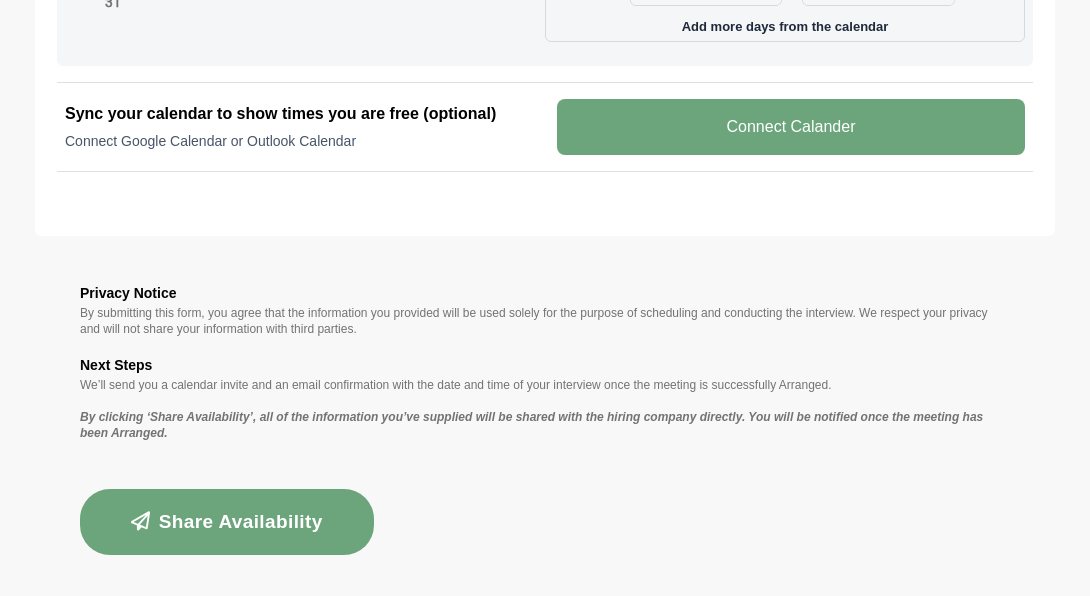 scroll, scrollTop: 1270, scrollLeft: 0, axis: vertical 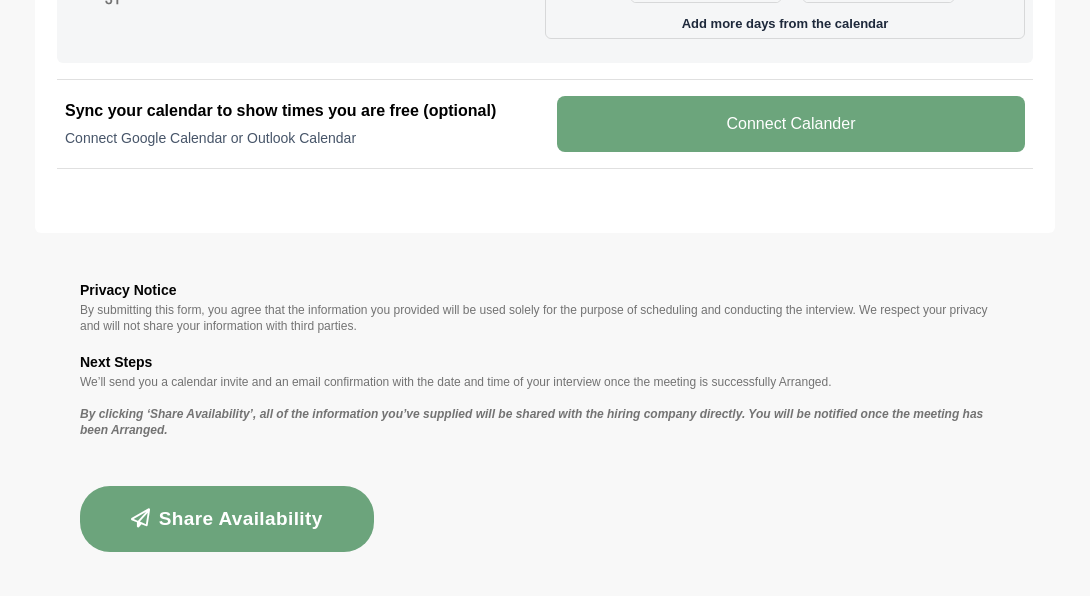 click on "Share Availability" at bounding box center (227, 519) 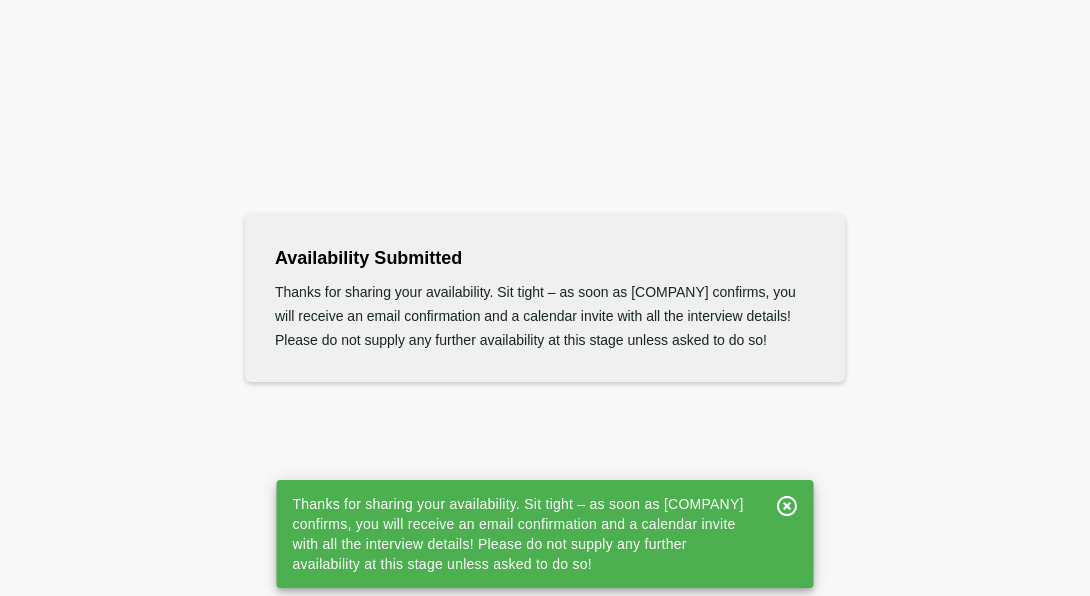 scroll, scrollTop: 0, scrollLeft: 0, axis: both 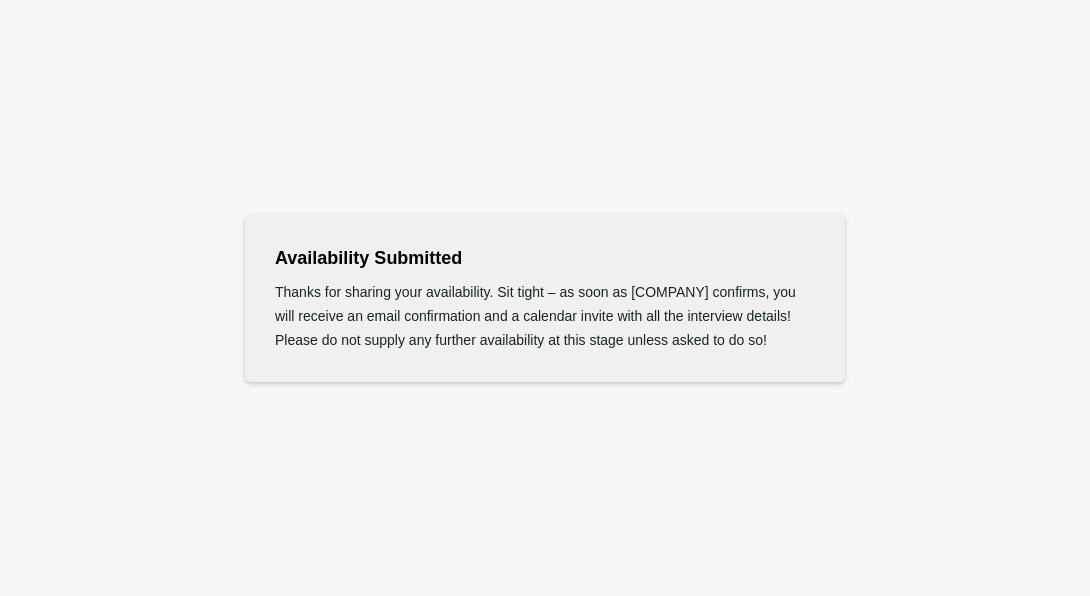 click on "Availability Submitted  Thanks for sharing your availability. Sit tight – as soon as [COMPANY] confirms, you will receive an email confirmation and a calendar invite with all the interview details! Please do not supply any further availability at this stage unless asked to do so!" at bounding box center [545, 298] 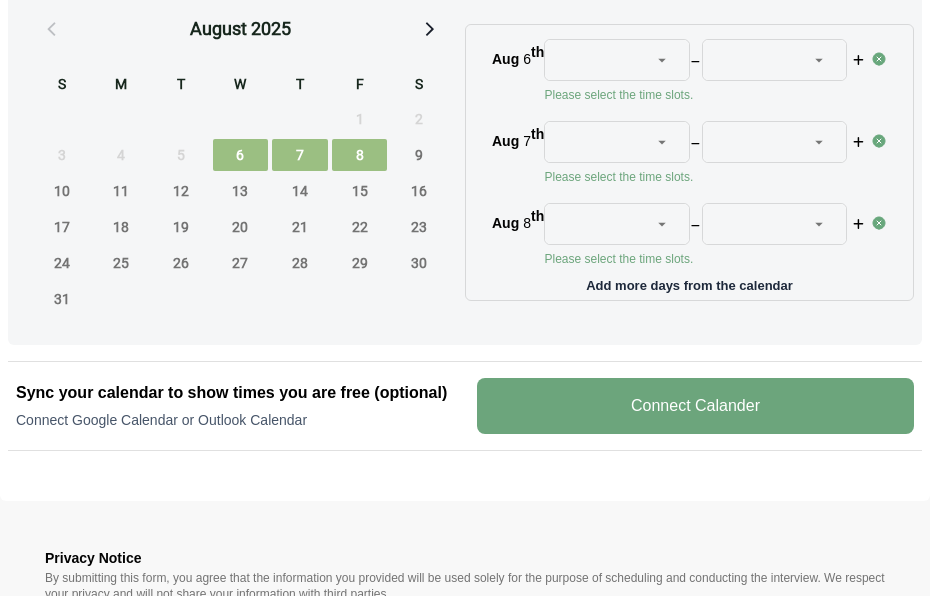 click on "12" at bounding box center (181, 191) 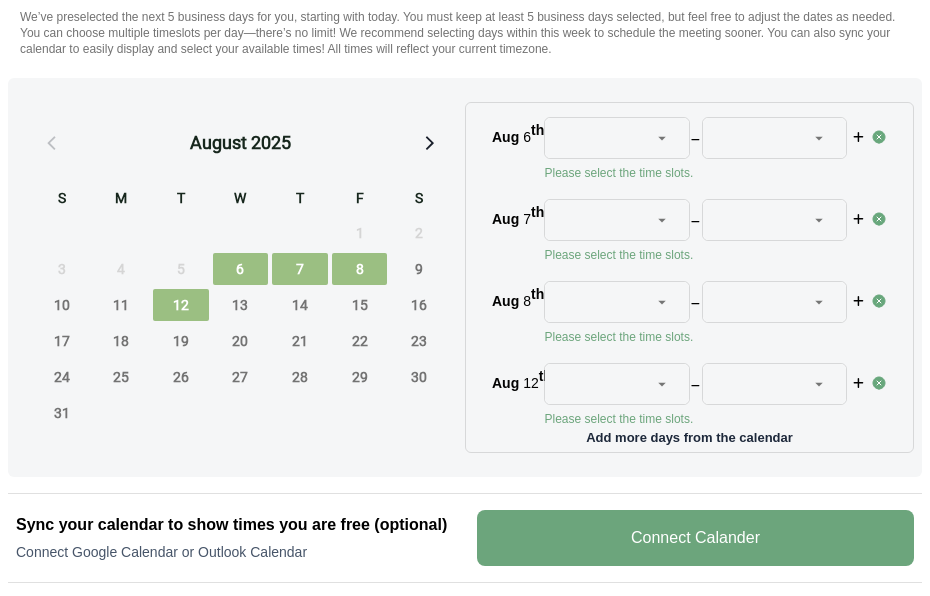 scroll, scrollTop: 806, scrollLeft: 0, axis: vertical 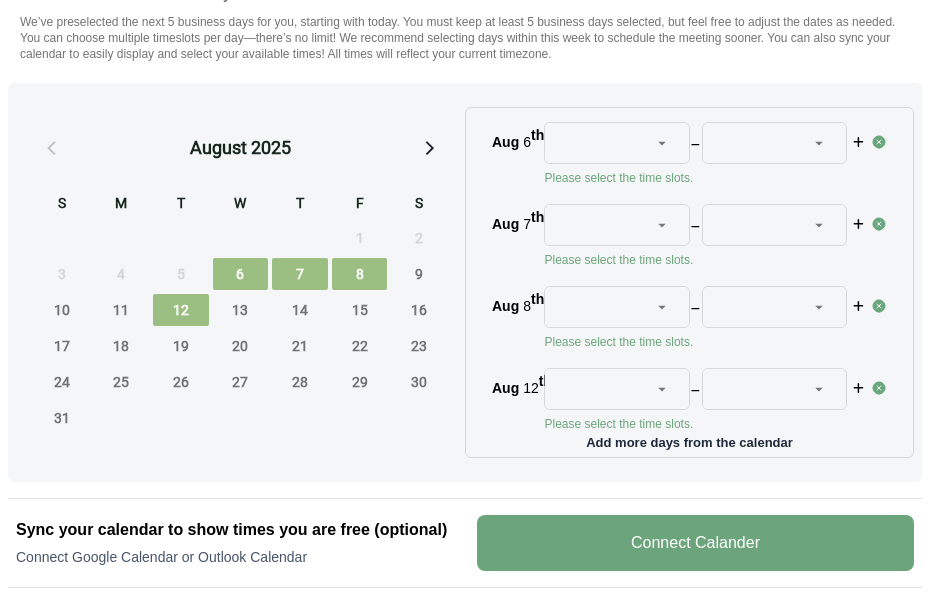 click on "6" at bounding box center (241, 274) 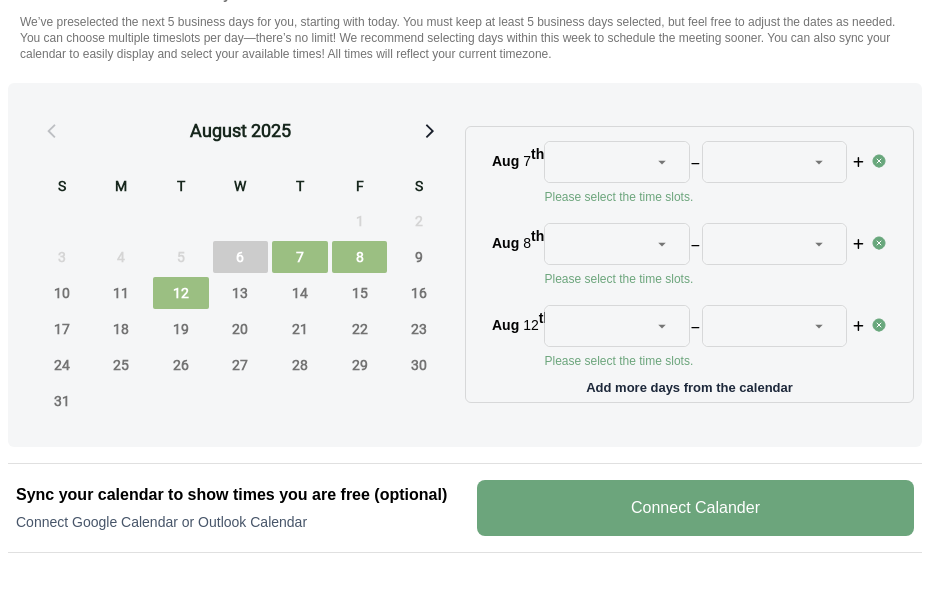 click on "7" at bounding box center [300, 257] 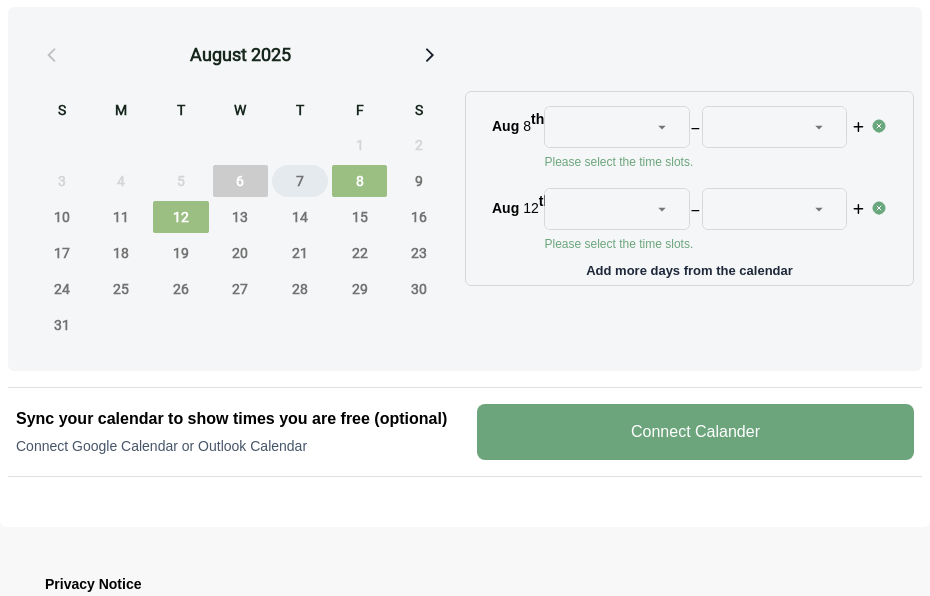 scroll, scrollTop: 883, scrollLeft: 0, axis: vertical 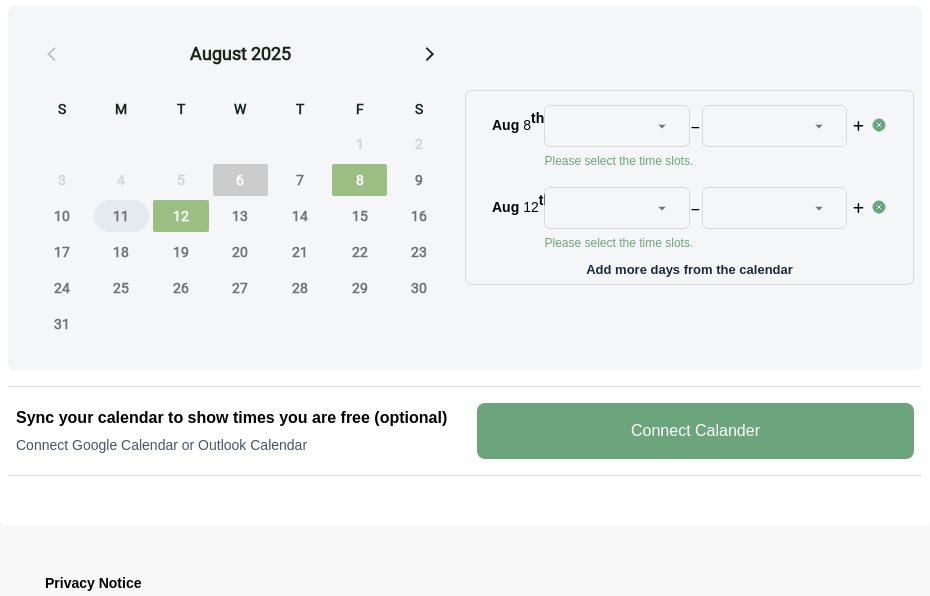 click on "11" at bounding box center [122, 216] 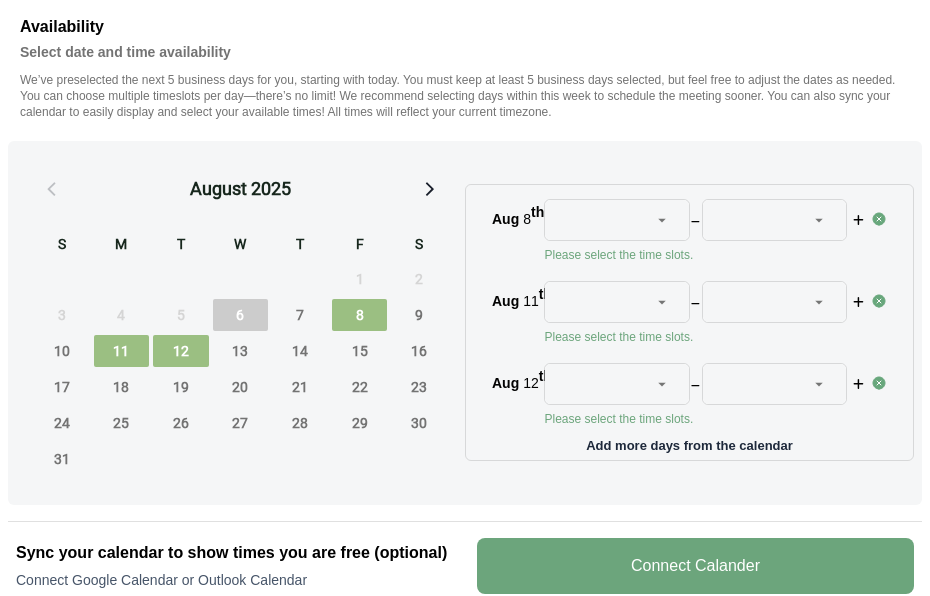 scroll, scrollTop: 722, scrollLeft: 0, axis: vertical 